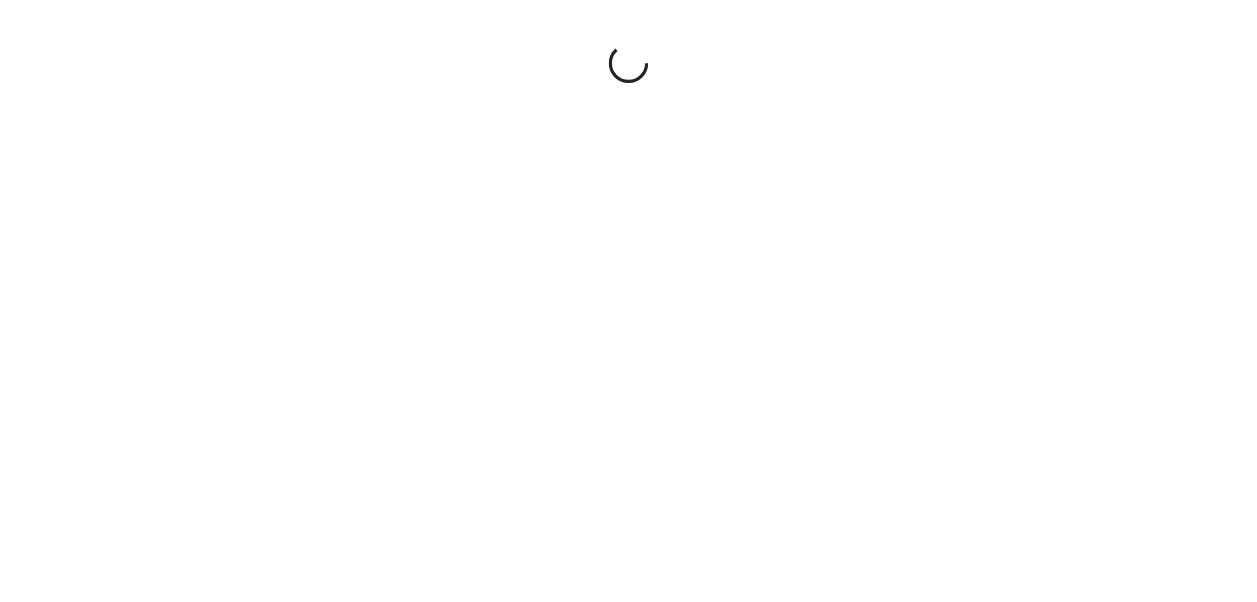 scroll, scrollTop: 0, scrollLeft: 0, axis: both 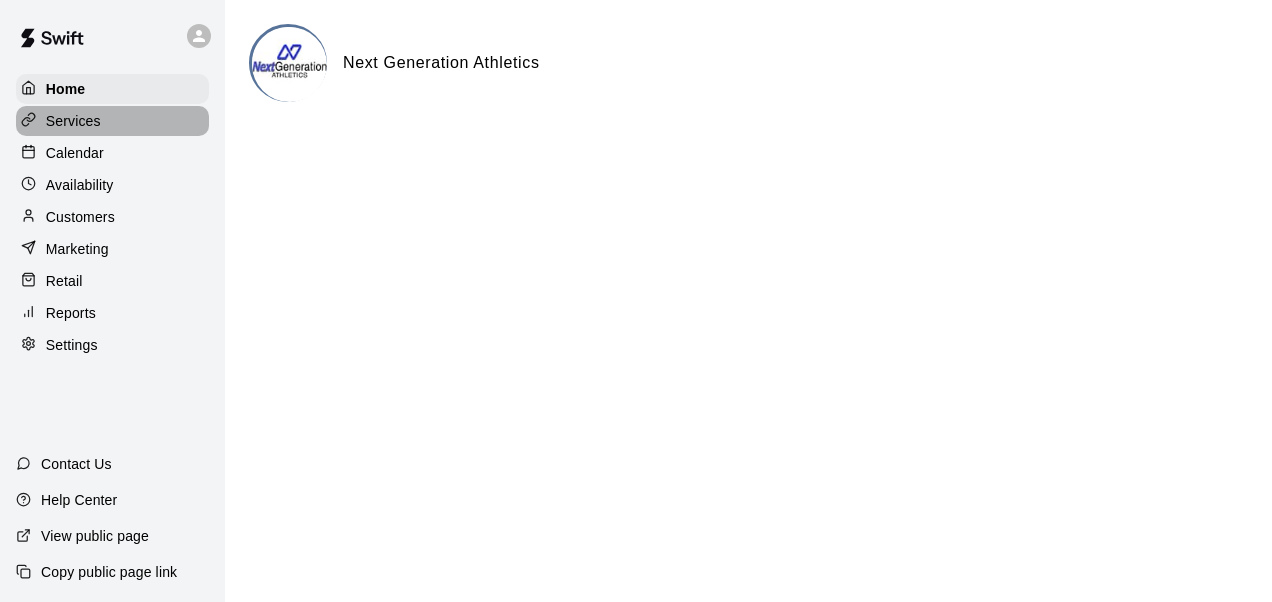 click on "Services" at bounding box center [112, 121] 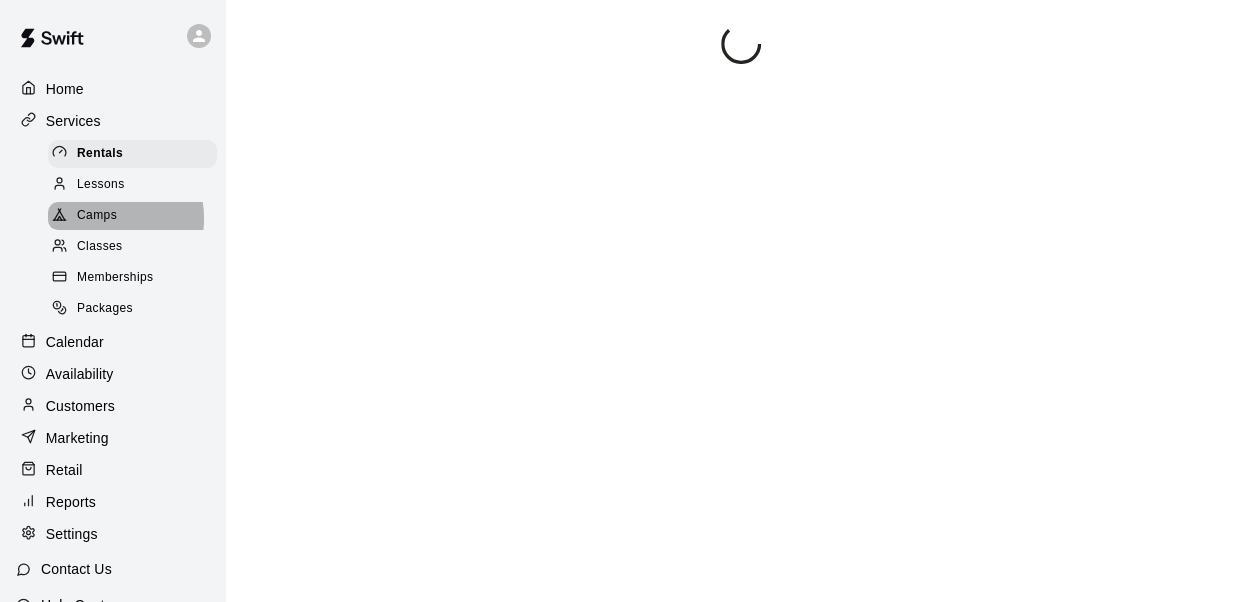 click on "Camps" at bounding box center [97, 216] 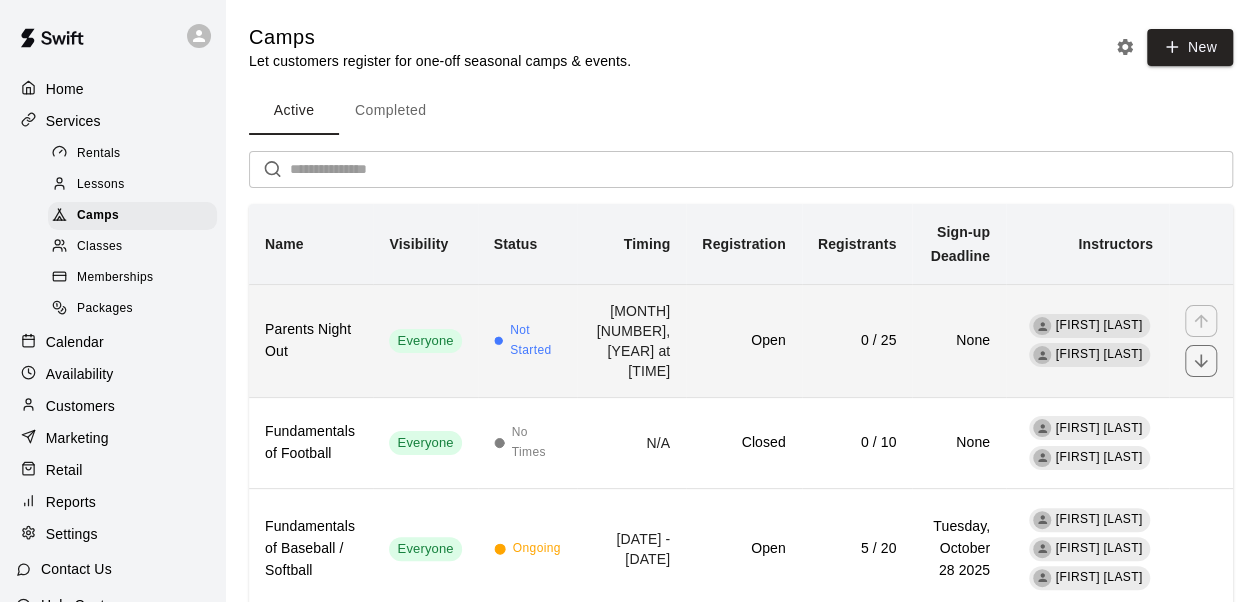 click on "0 / 25" at bounding box center (857, 341) 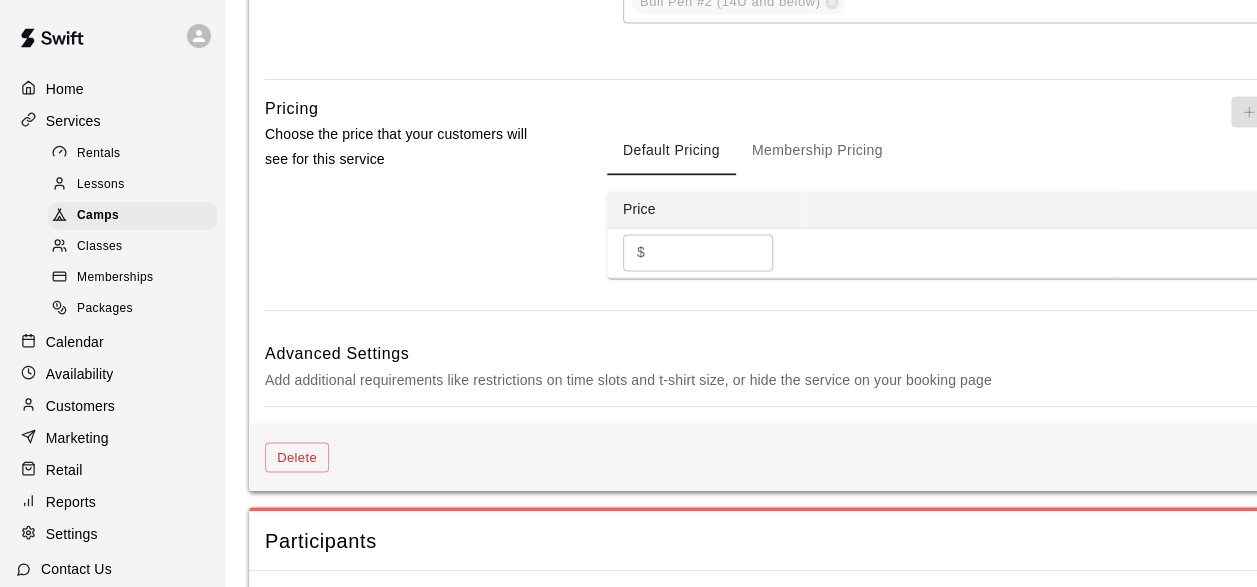 scroll, scrollTop: 1595, scrollLeft: 0, axis: vertical 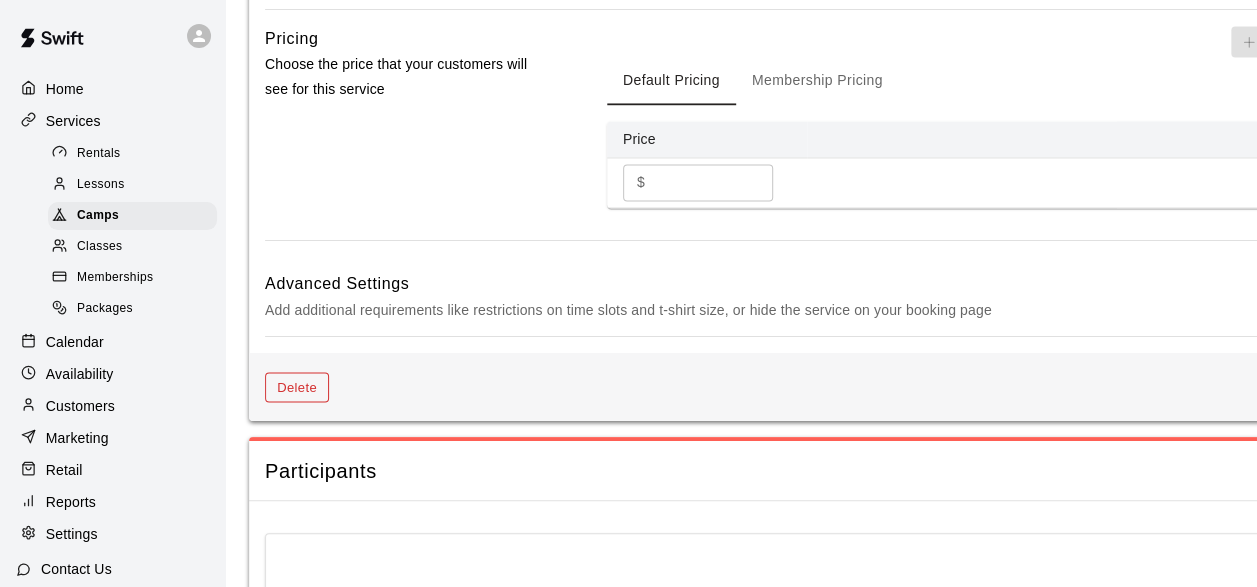 click on "Delete" at bounding box center (297, 387) 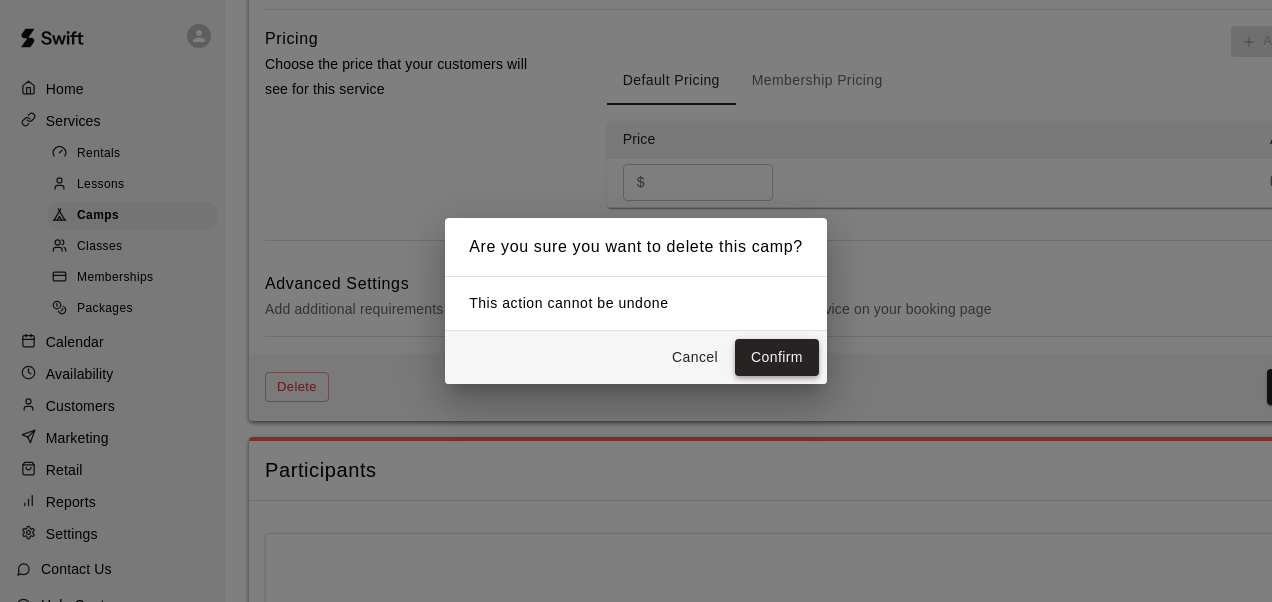 click on "Confirm" at bounding box center [777, 357] 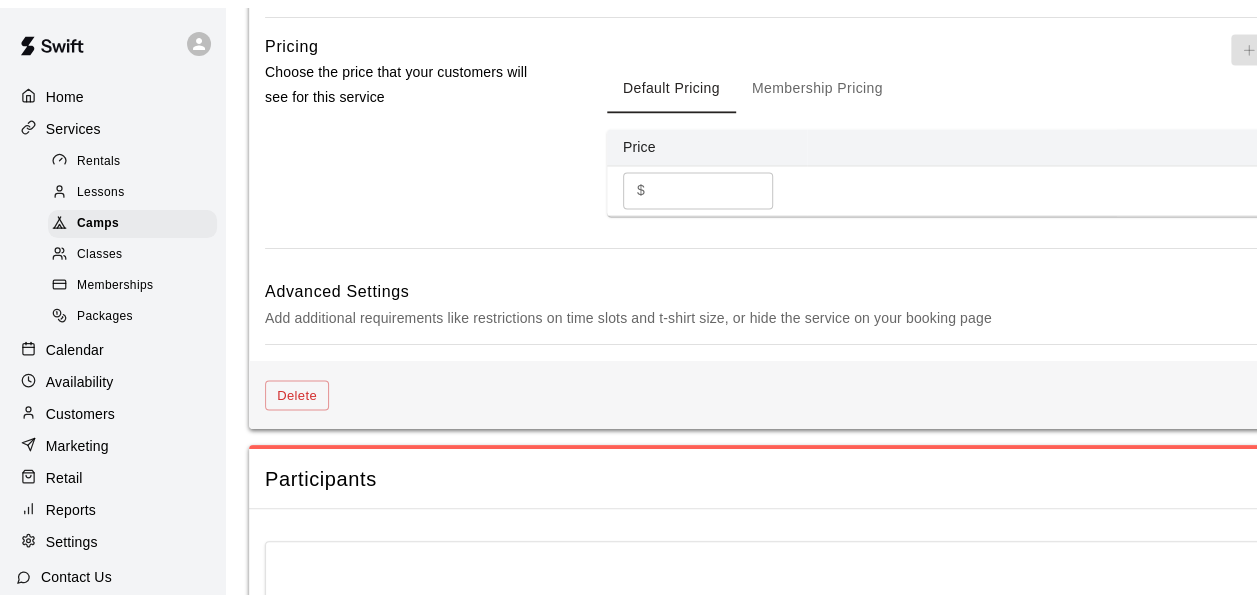 scroll, scrollTop: 0, scrollLeft: 0, axis: both 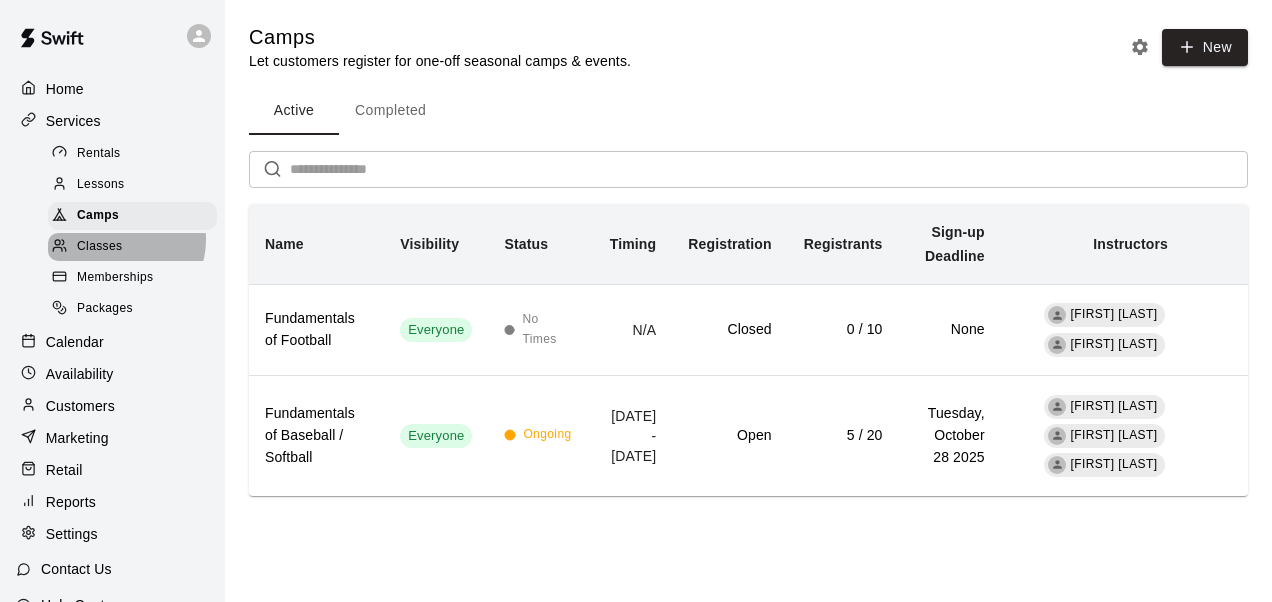 click on "Classes" at bounding box center [132, 247] 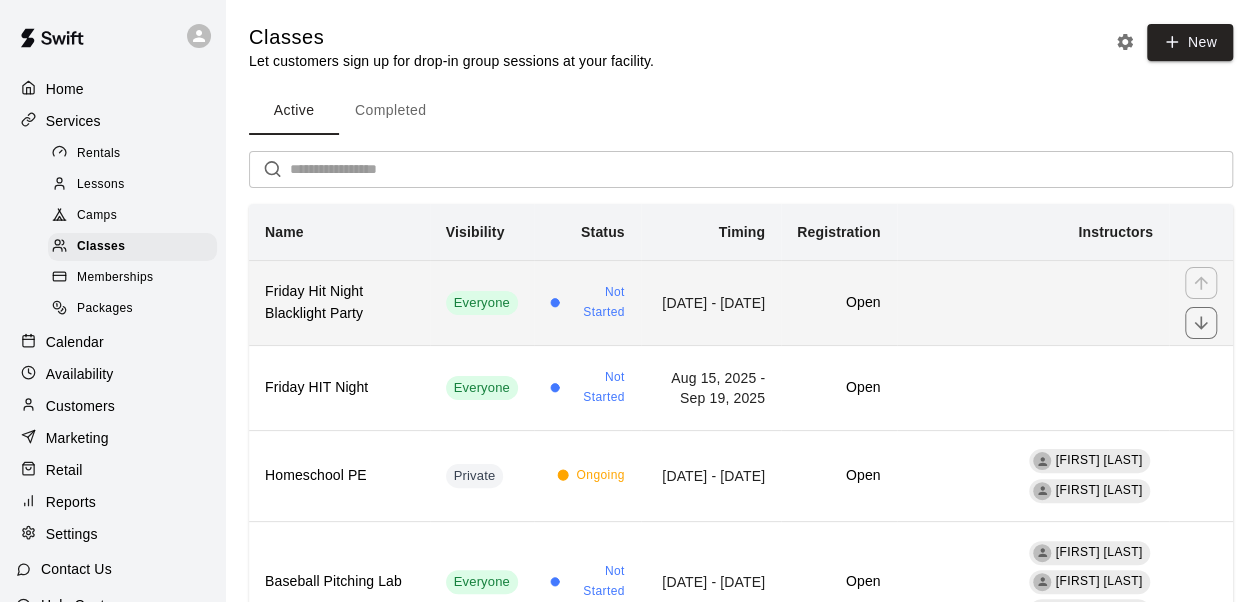 click on "Friday Hit Night Blacklight Party" at bounding box center (339, 303) 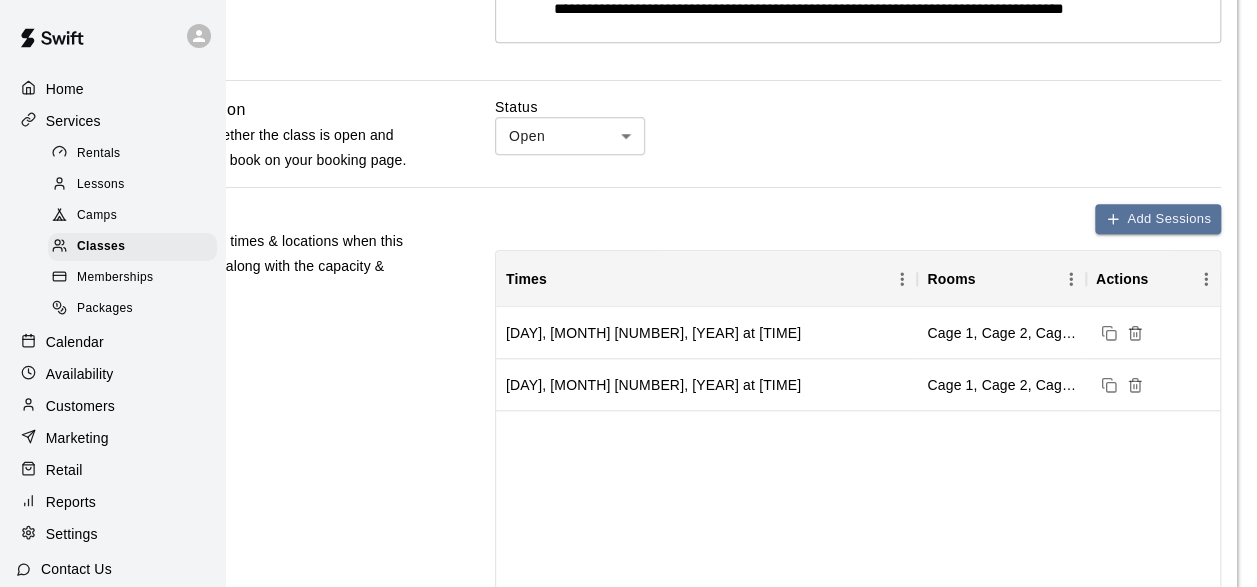 scroll, scrollTop: 769, scrollLeft: 116, axis: both 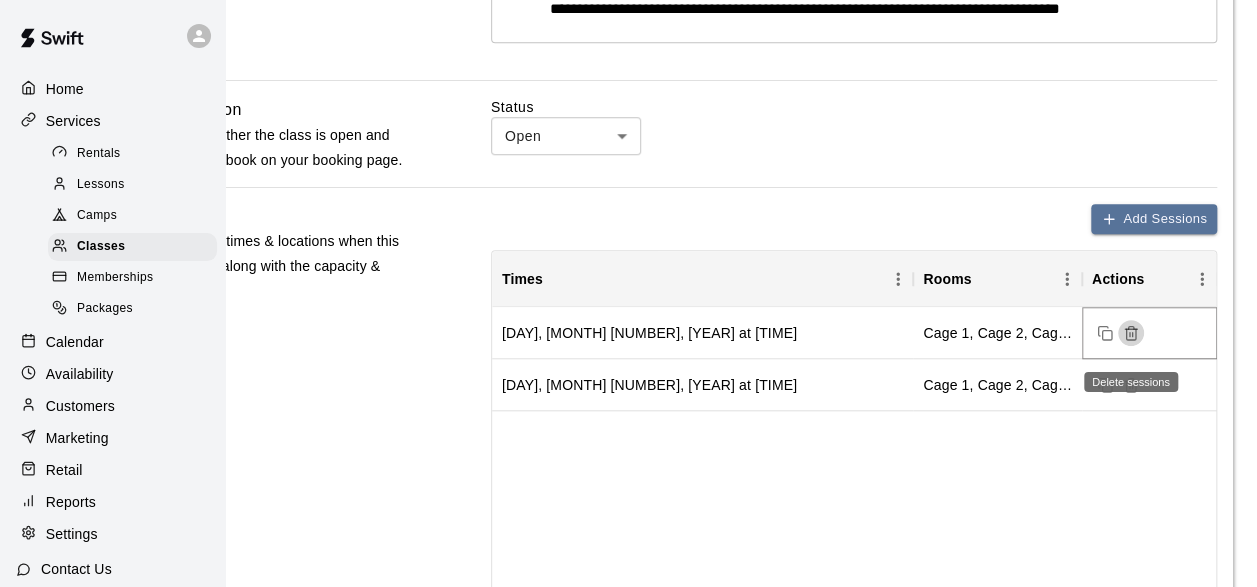 click 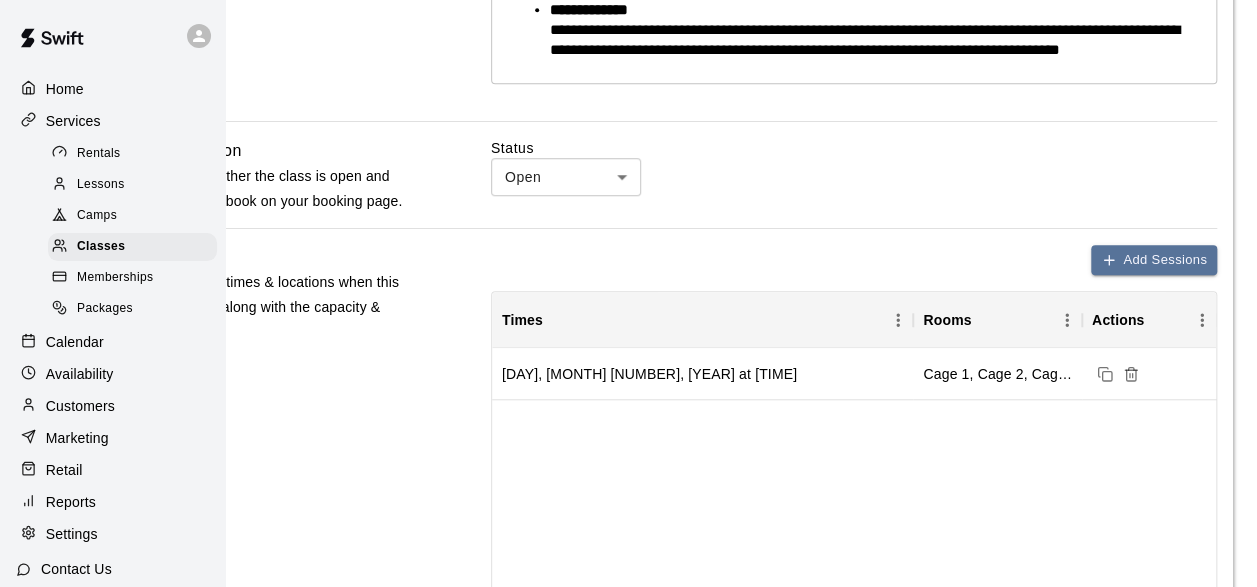 scroll, scrollTop: 730, scrollLeft: 116, axis: both 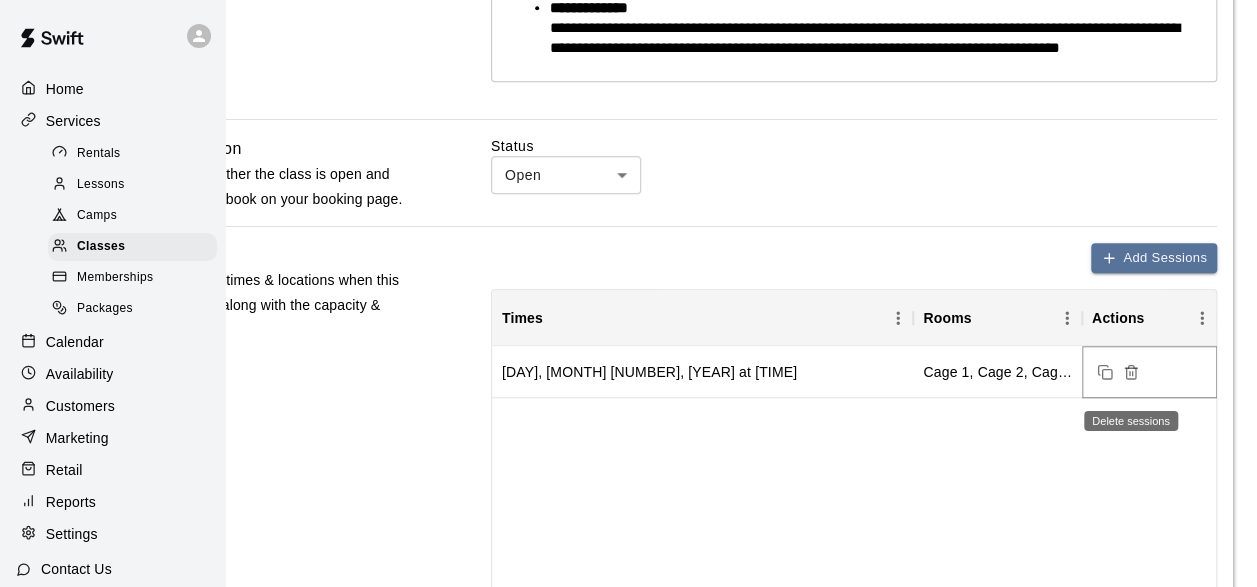 click 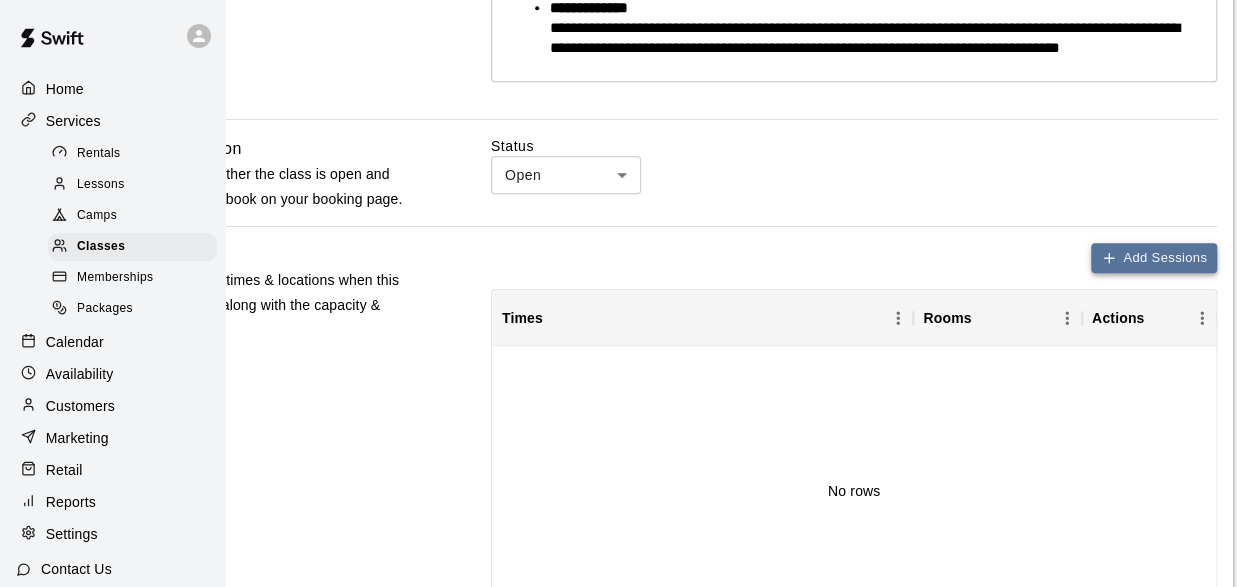 click on "Add Sessions" at bounding box center (1154, 258) 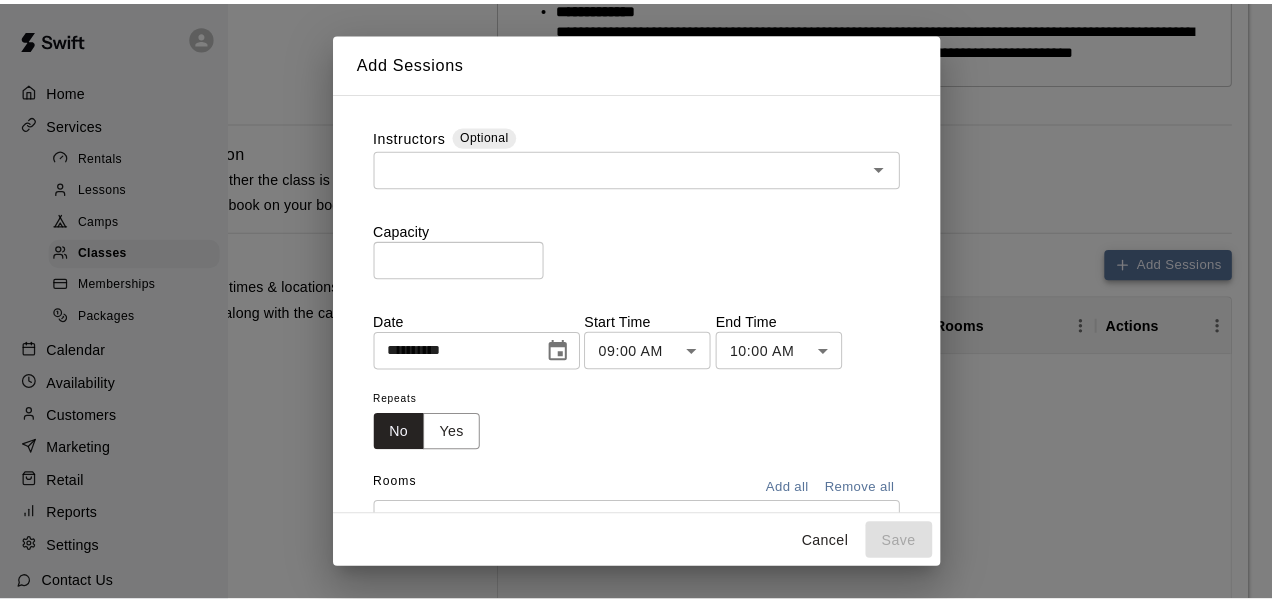 scroll, scrollTop: 730, scrollLeft: 101, axis: both 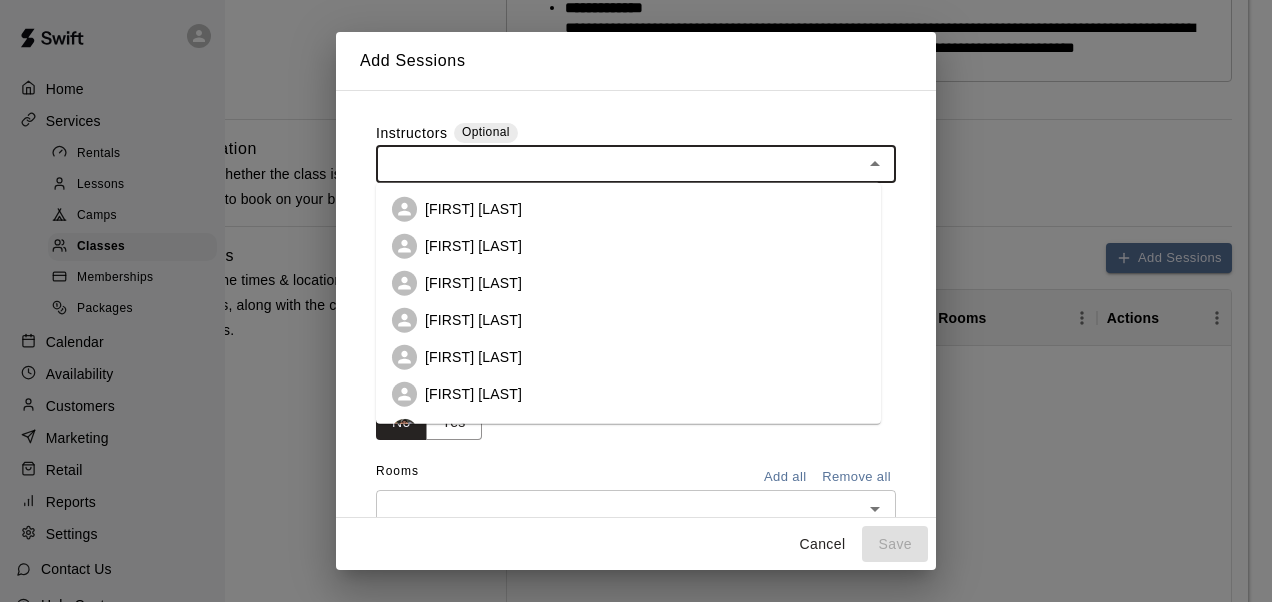 click at bounding box center (619, 164) 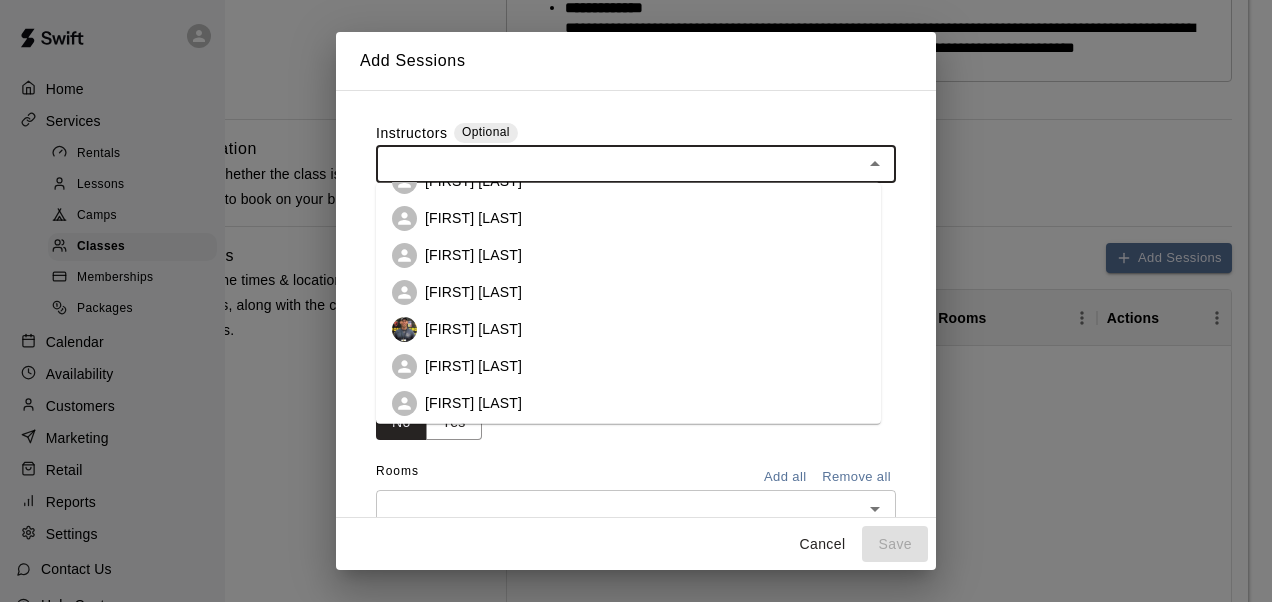 scroll, scrollTop: 108, scrollLeft: 0, axis: vertical 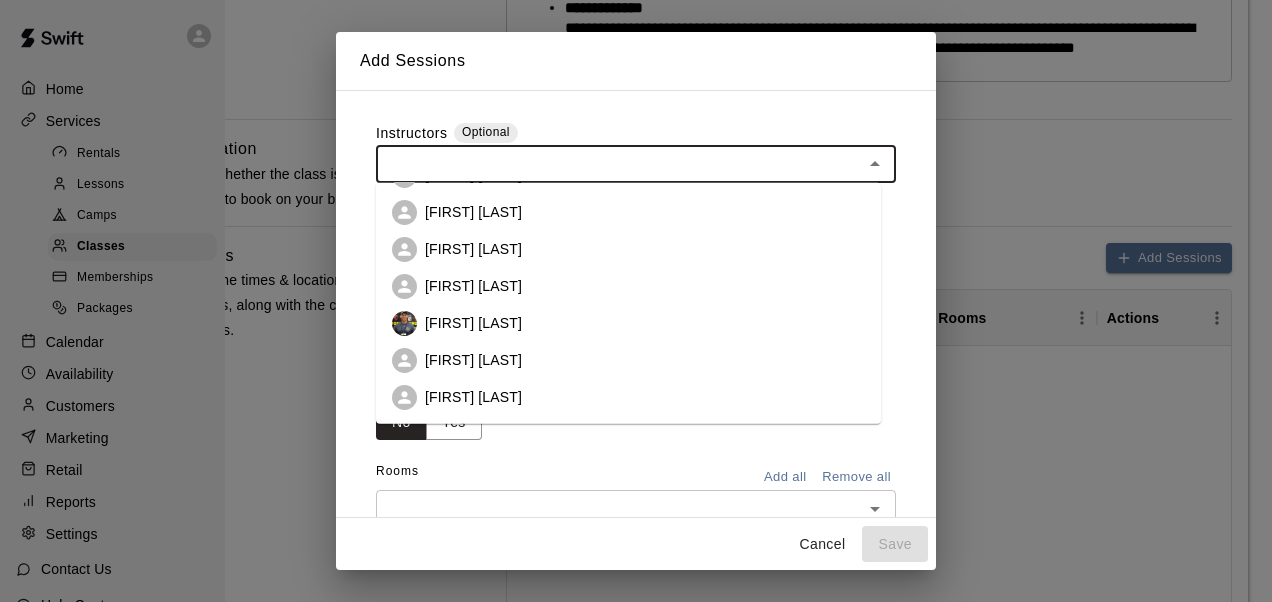 click on "[FIRST] [LAST]" at bounding box center (473, 360) 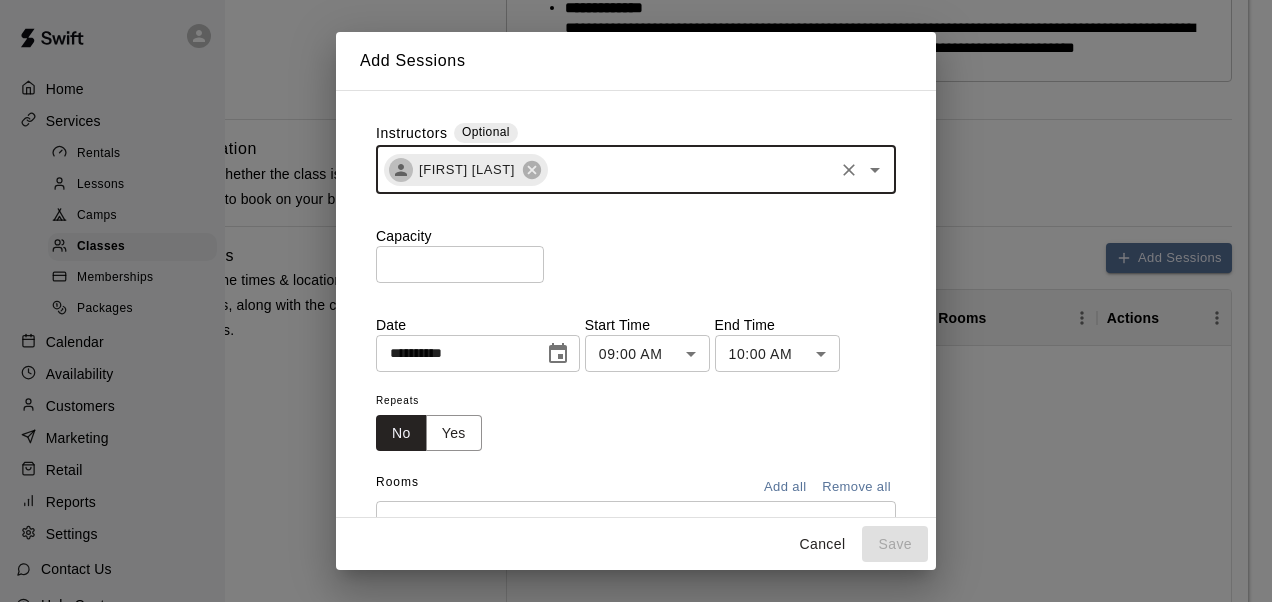 type on "*" 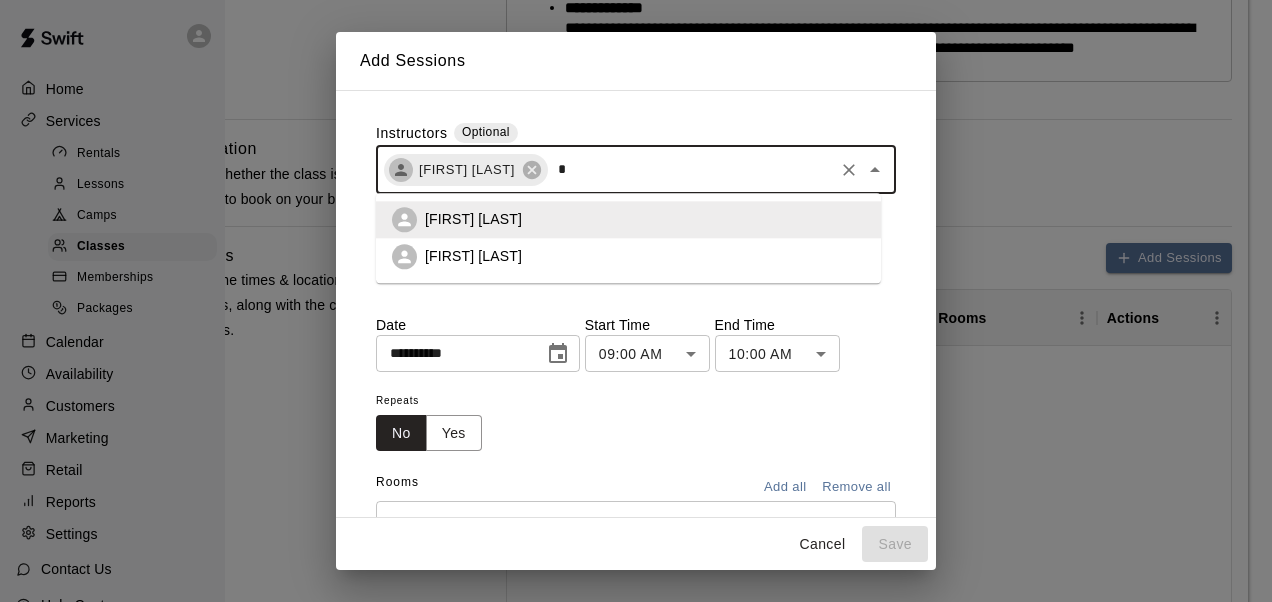click on "[FIRST] [LAST]" at bounding box center [628, 256] 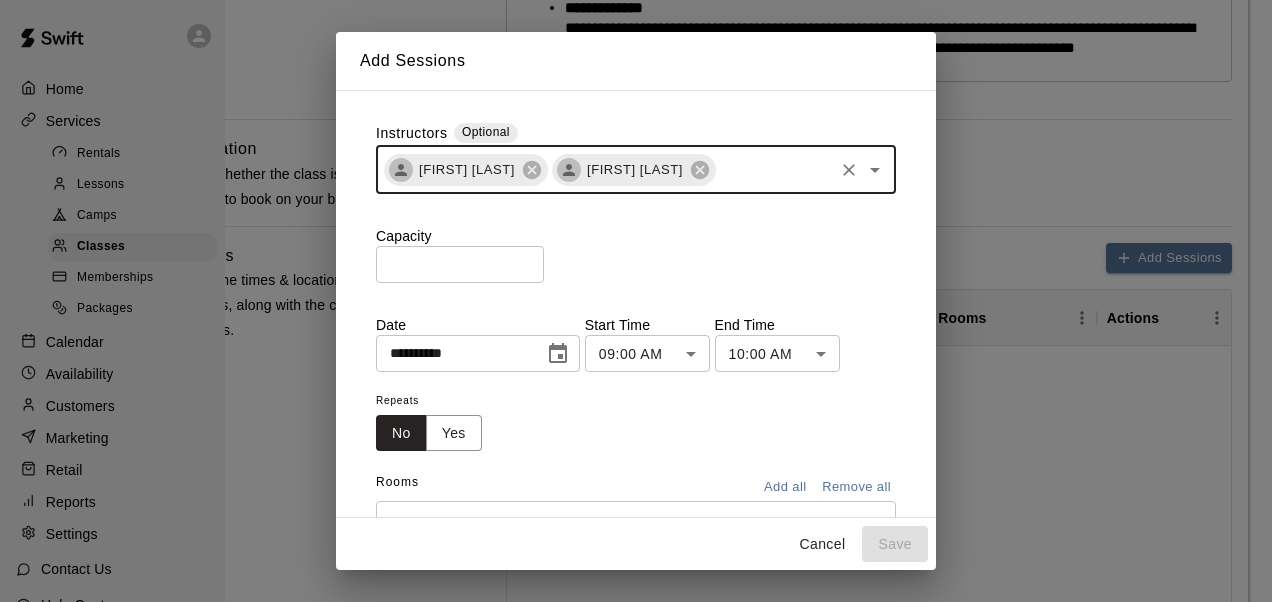 click on "*" at bounding box center (460, 264) 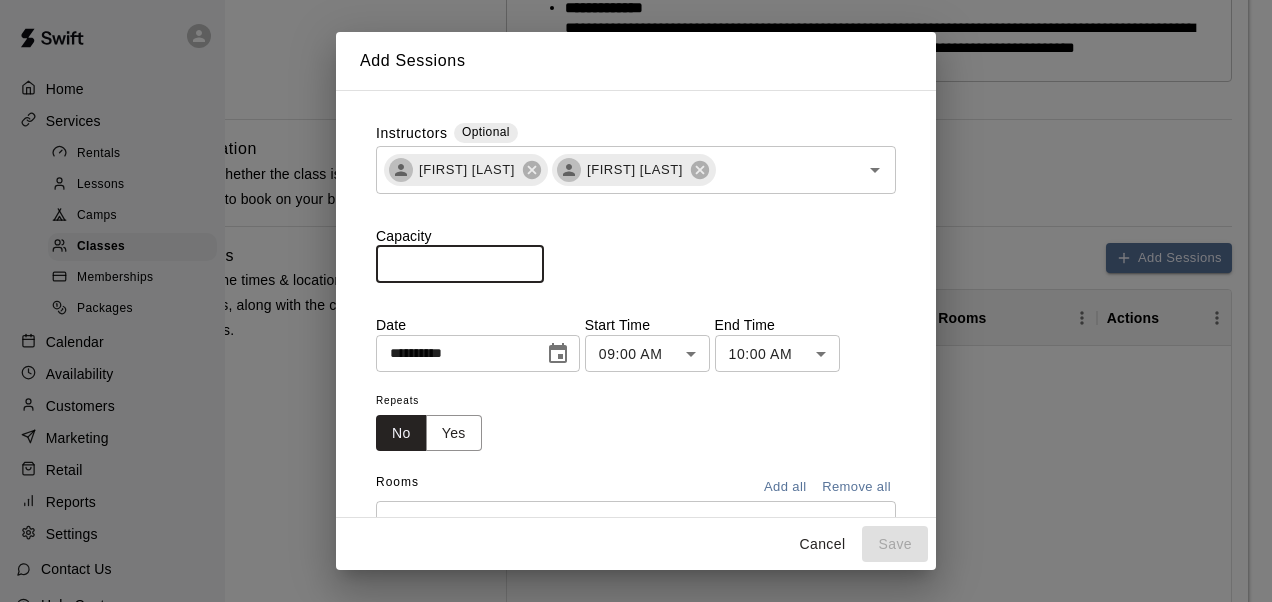 type on "**" 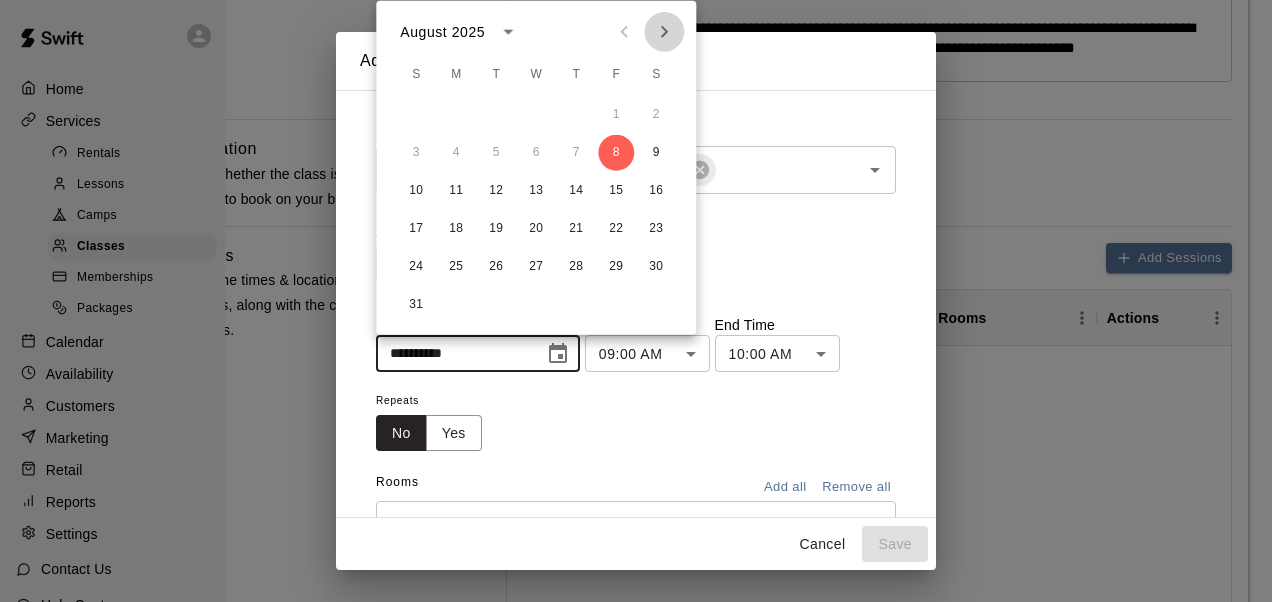 click 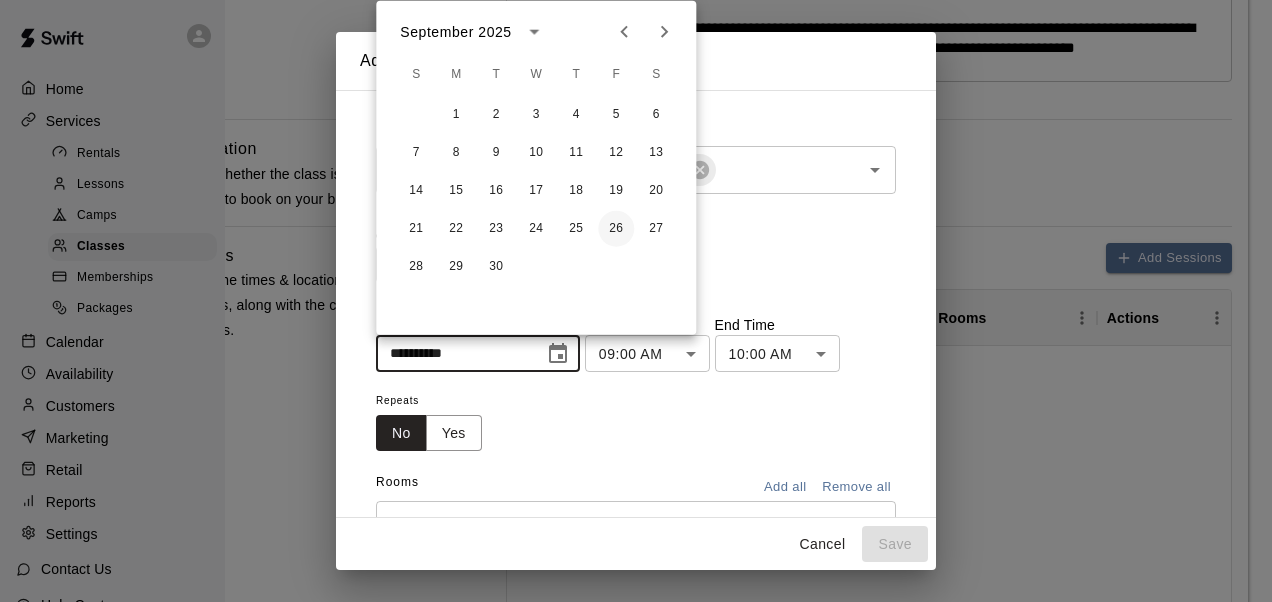 click on "26" at bounding box center (616, 229) 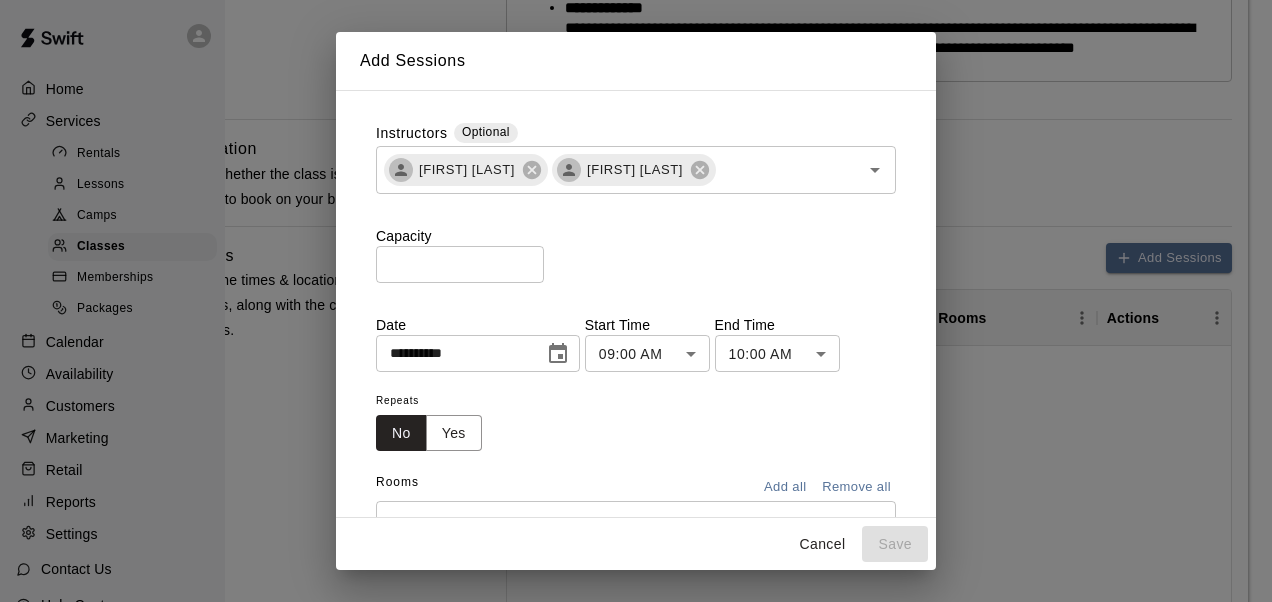 type on "**********" 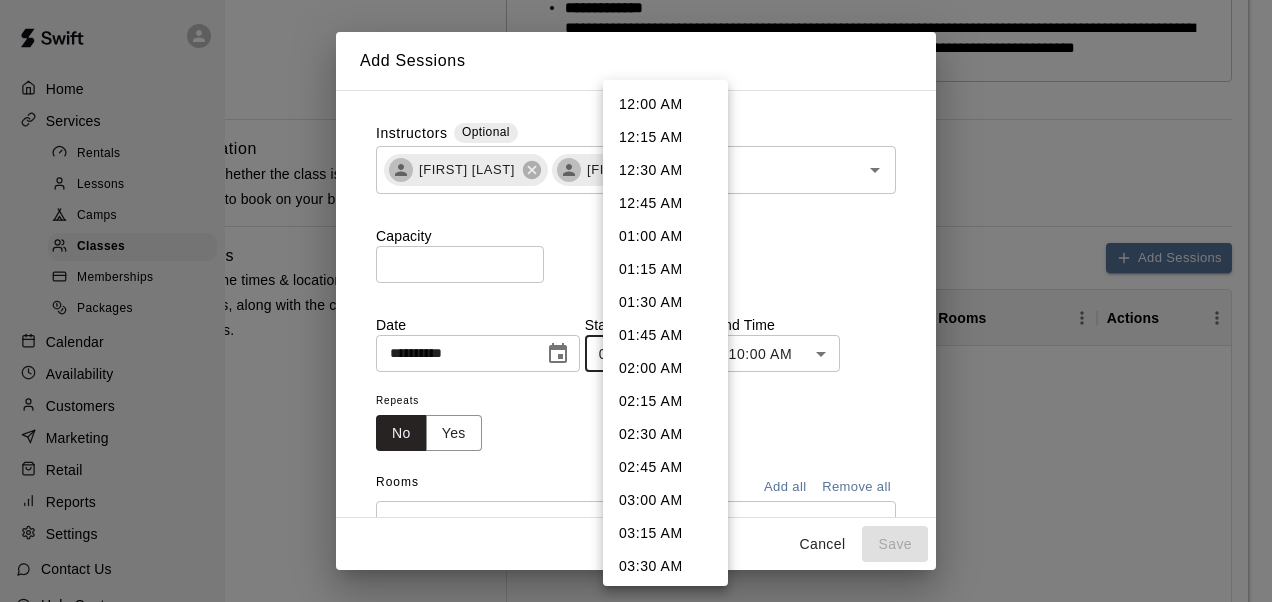 click on "**********" at bounding box center (535, 403) 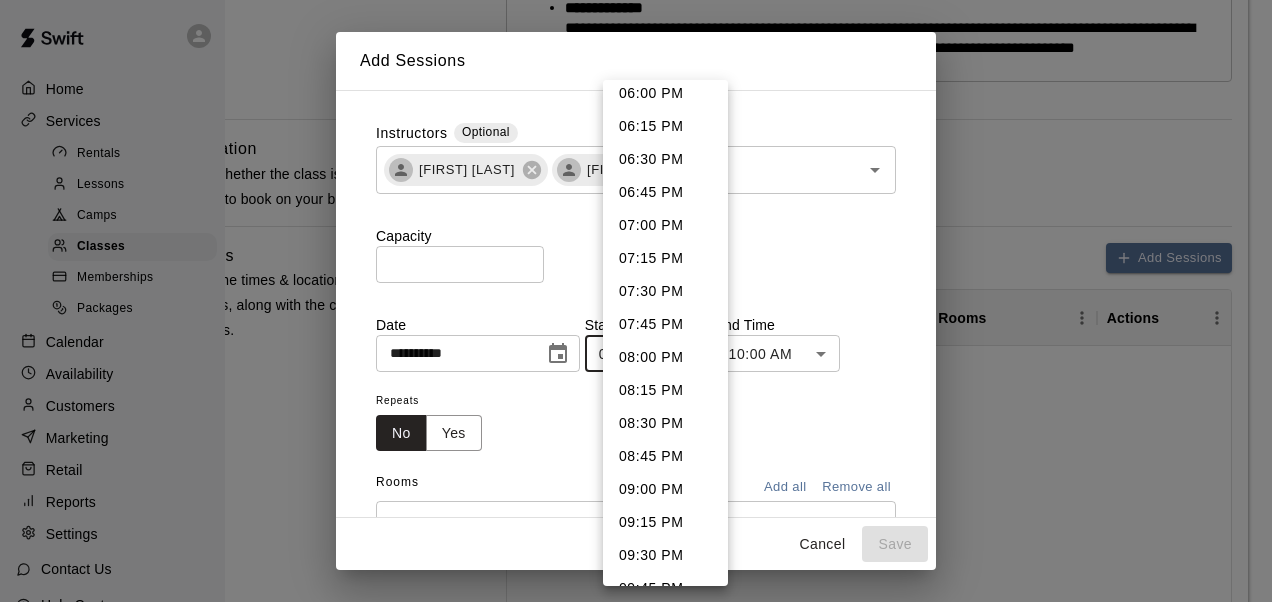 scroll, scrollTop: 2388, scrollLeft: 0, axis: vertical 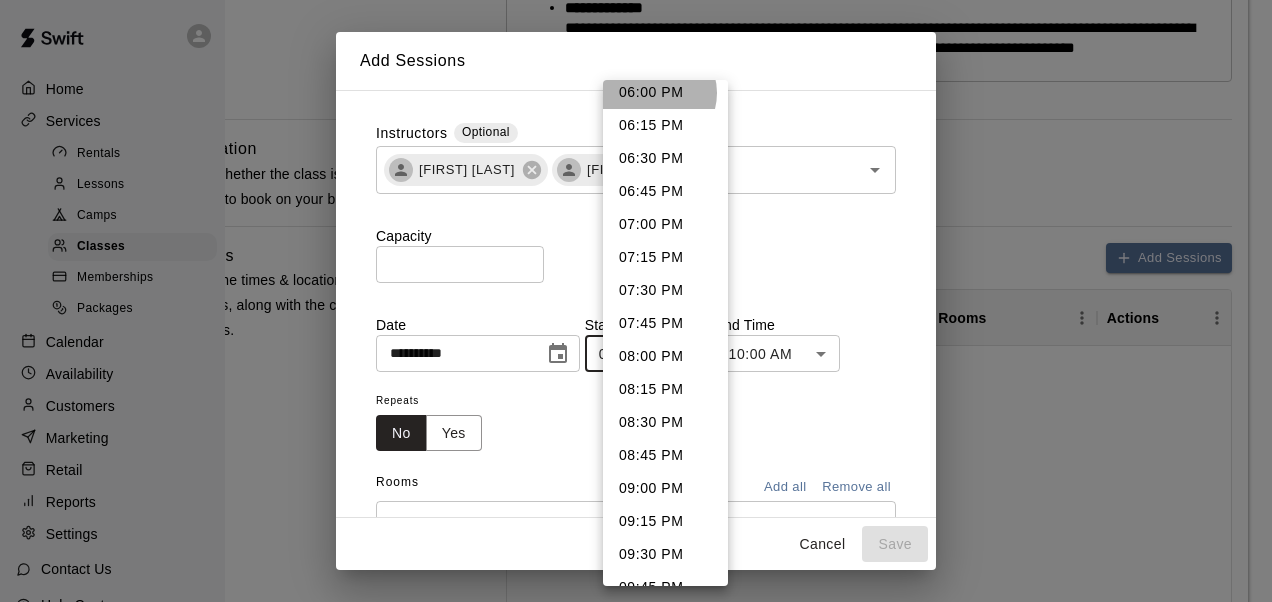 click on "06:00 PM" at bounding box center [665, 92] 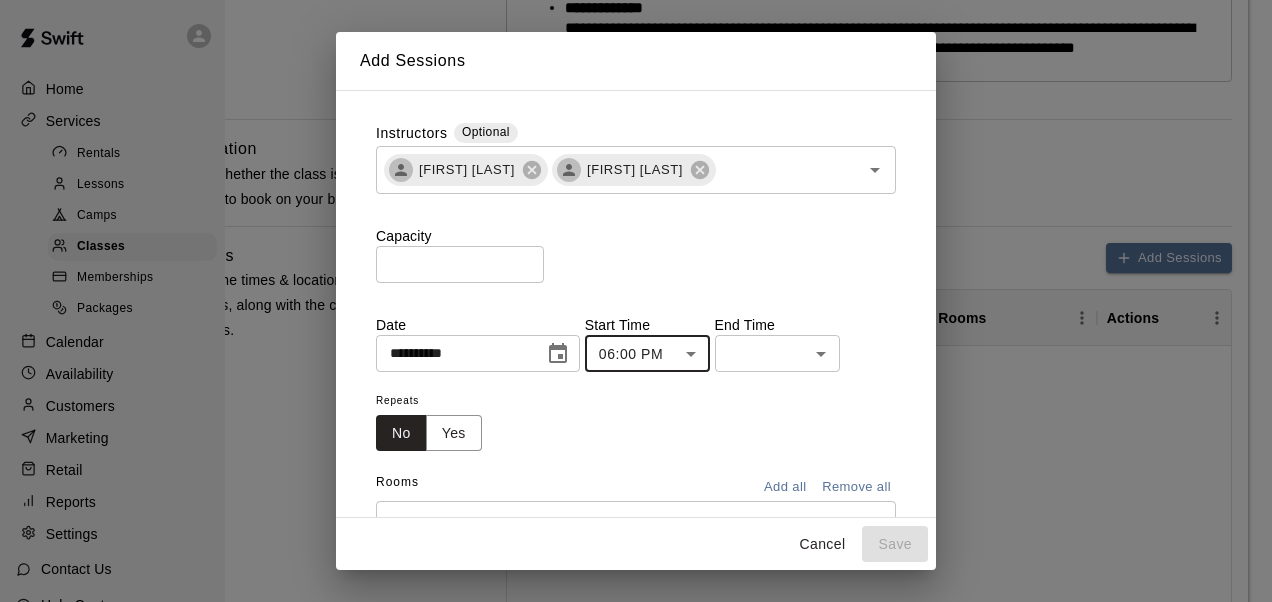 click on "**********" at bounding box center [535, 403] 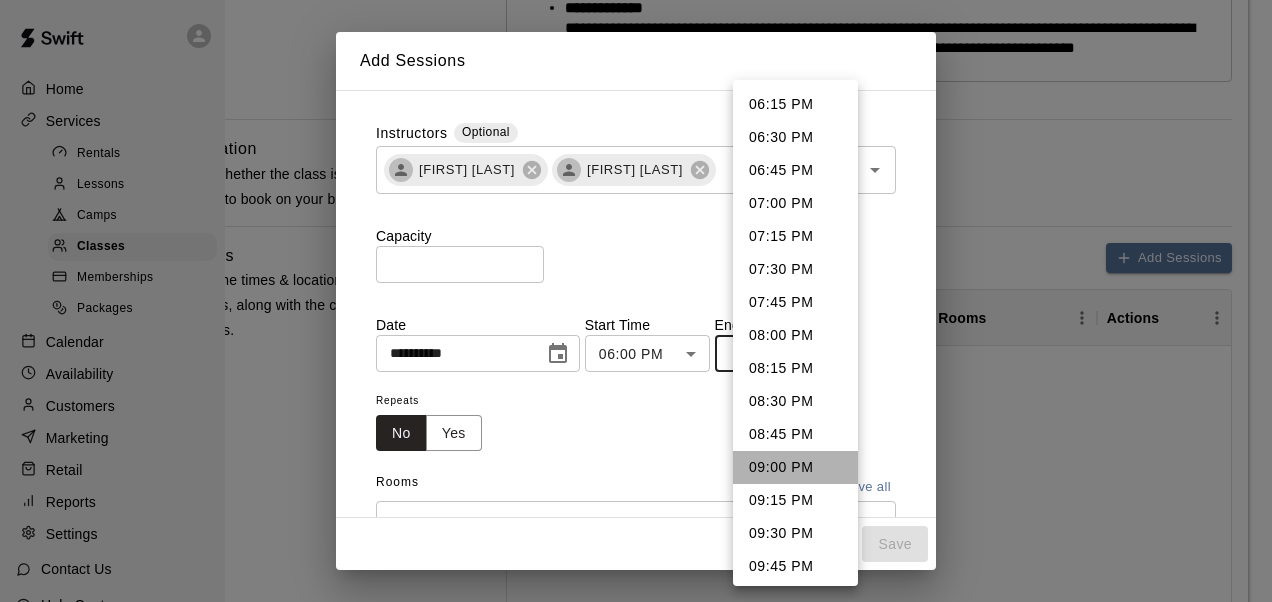 click on "09:00 PM" at bounding box center [795, 467] 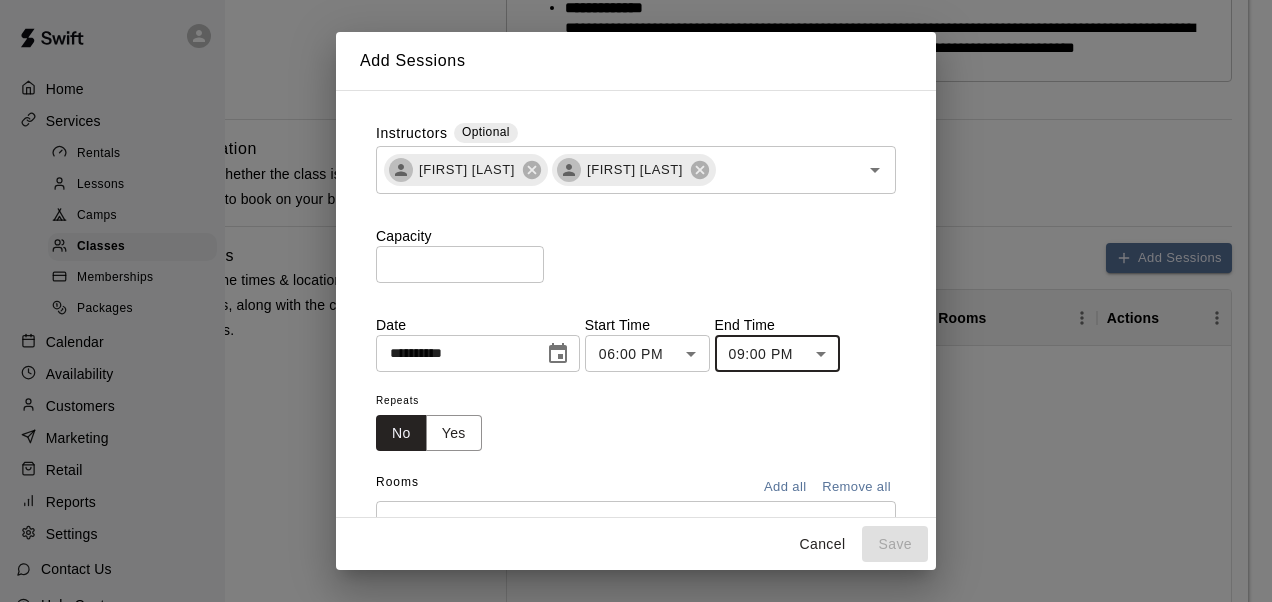 scroll, scrollTop: 76, scrollLeft: 0, axis: vertical 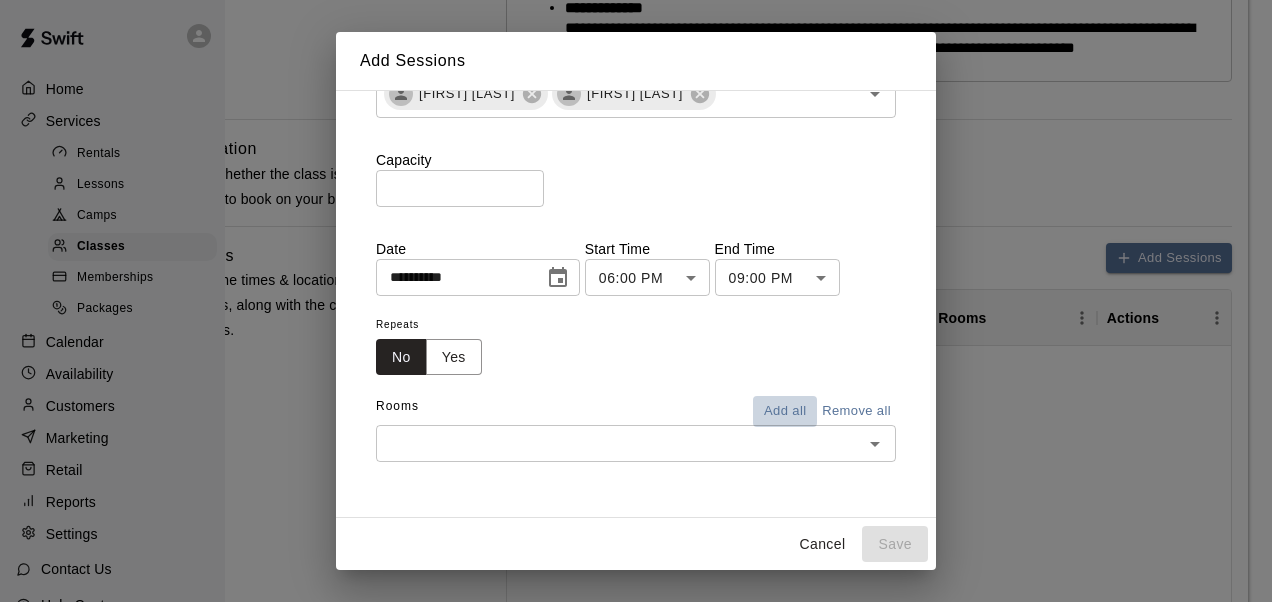 click on "Add all" at bounding box center (785, 411) 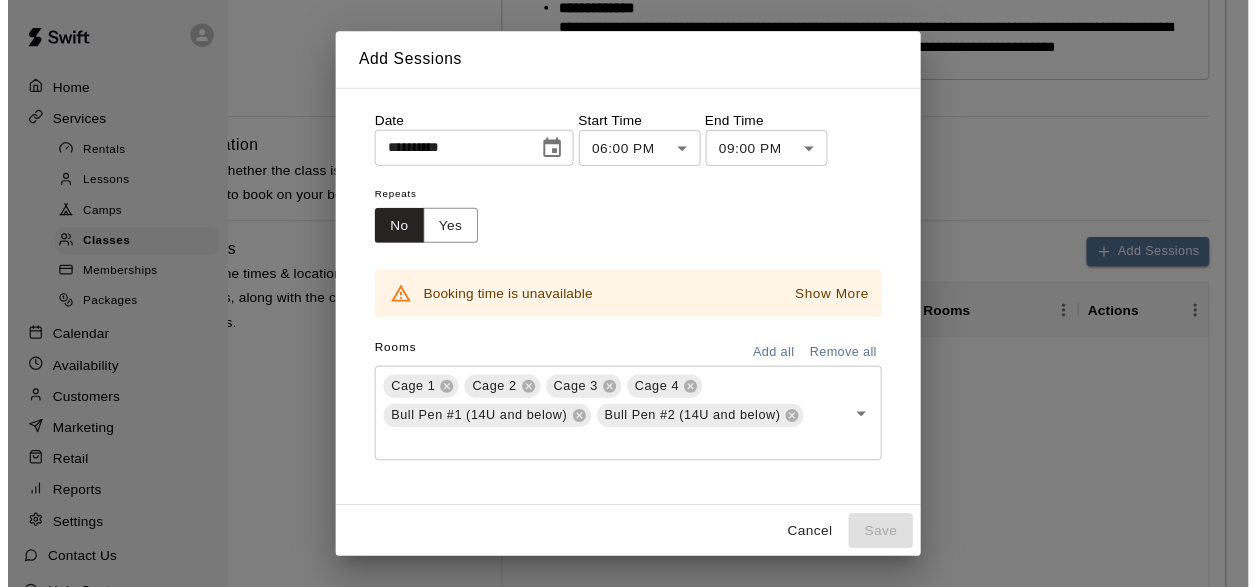 scroll, scrollTop: 212, scrollLeft: 0, axis: vertical 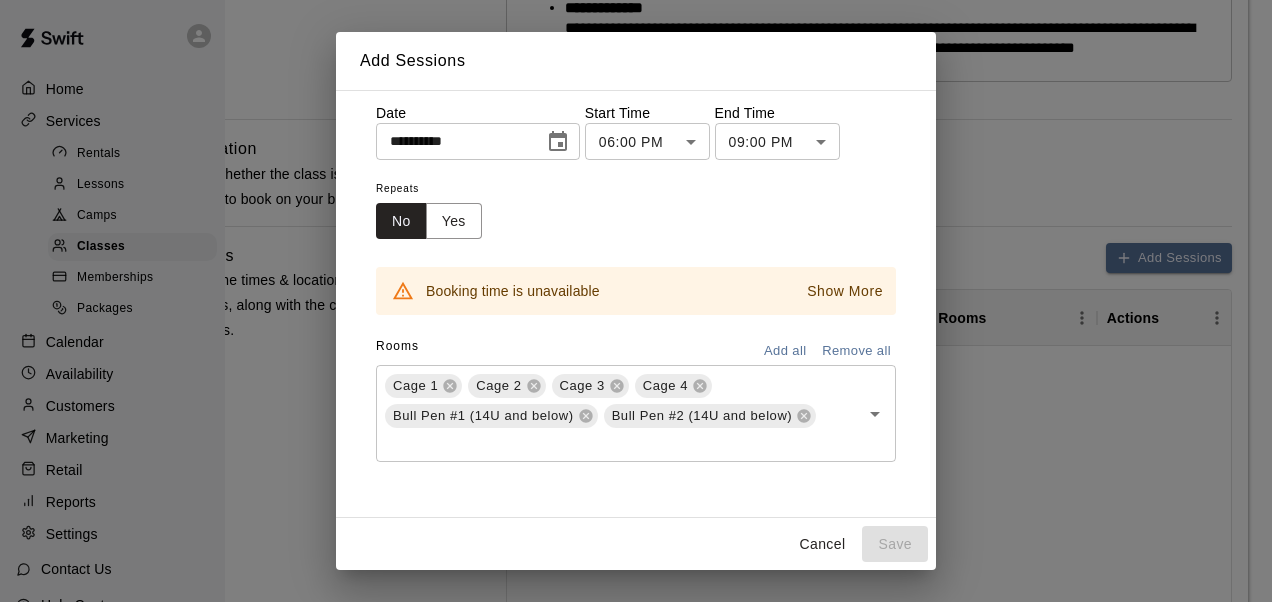 click on "Show More" at bounding box center (845, 291) 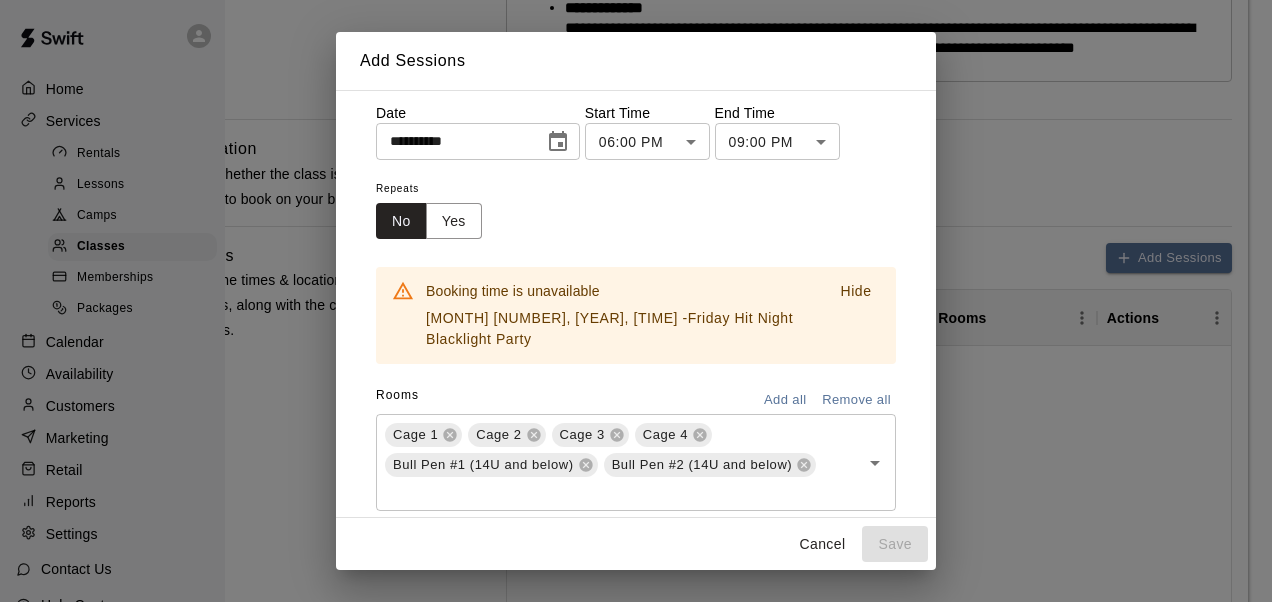 drag, startPoint x: 831, startPoint y: 550, endPoint x: 806, endPoint y: 545, distance: 25.495098 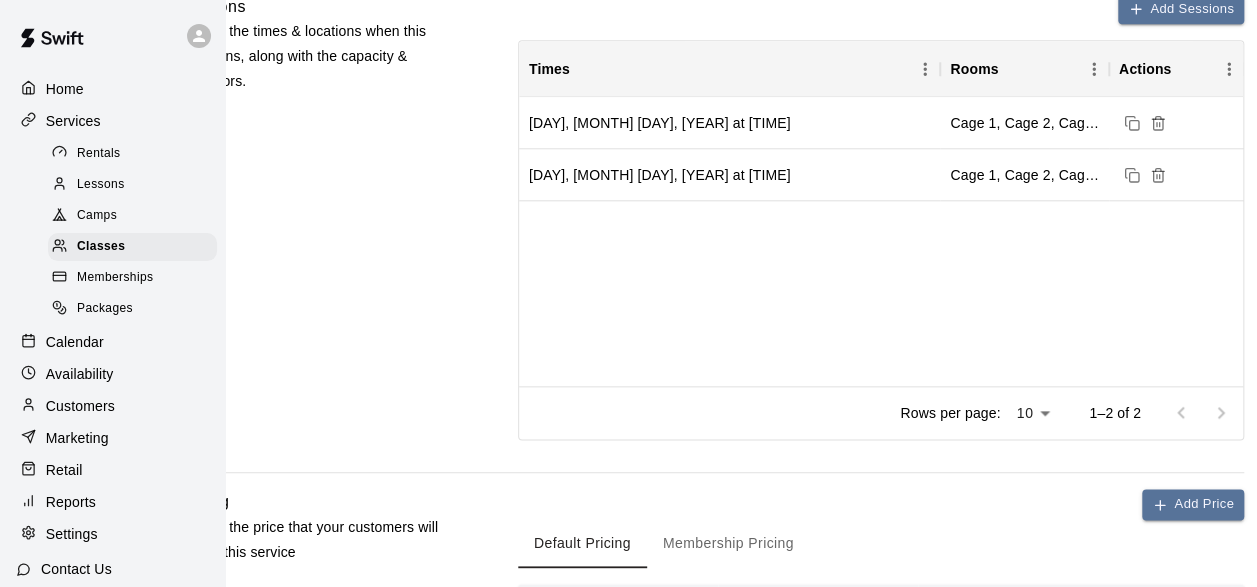 scroll, scrollTop: 979, scrollLeft: 93, axis: both 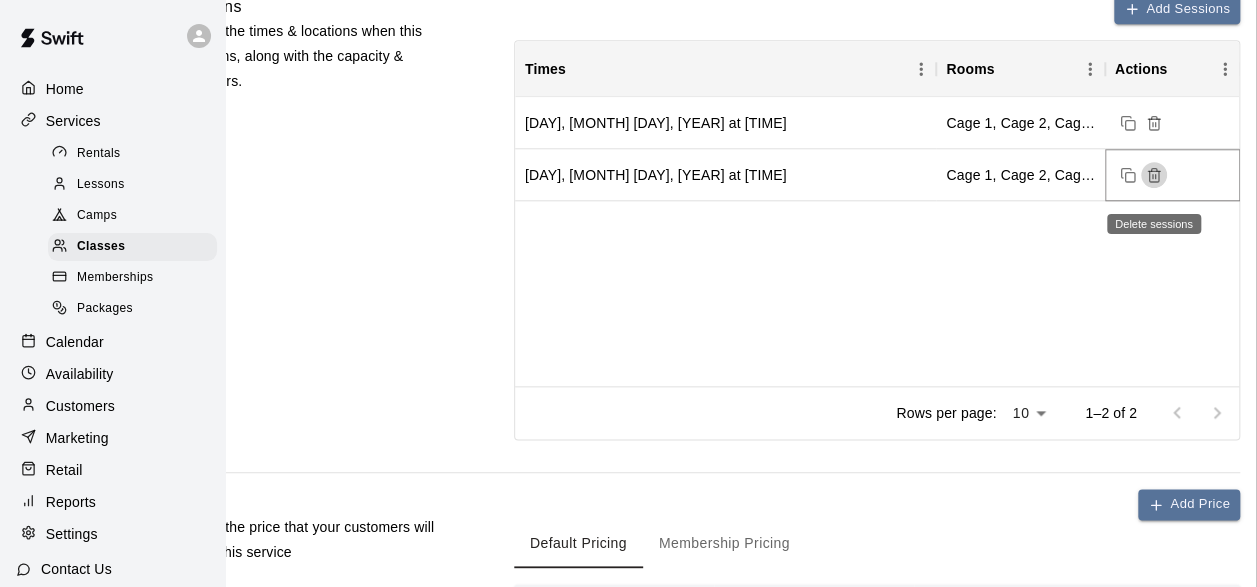 click 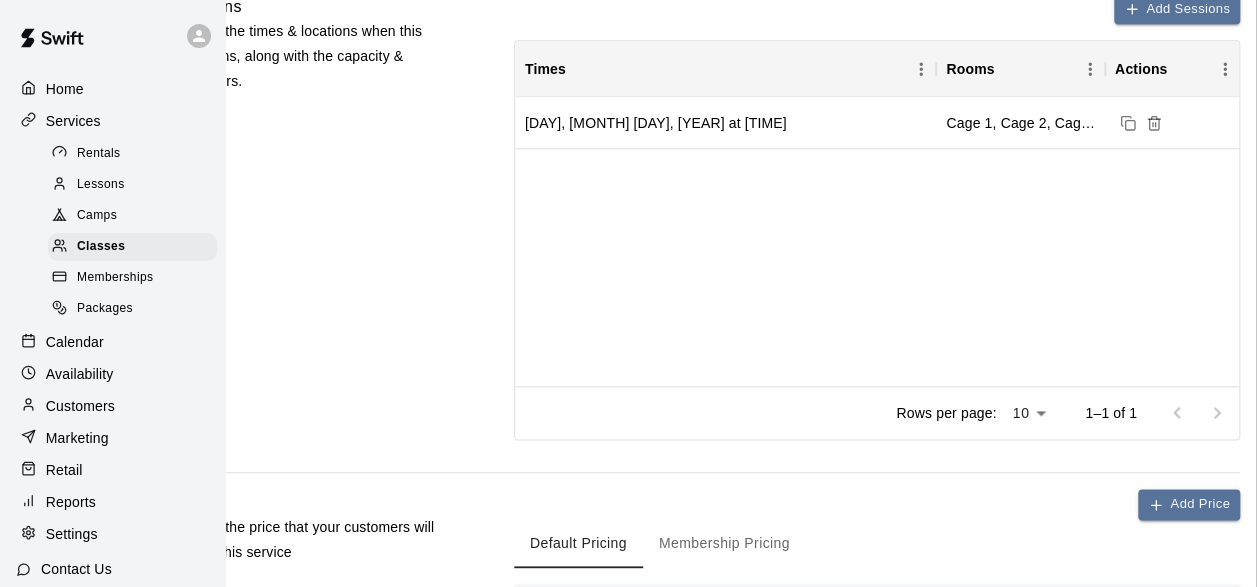 click on "Friday, September 26, 2025 at 6:00 PM Cage 1, Cage 2, Cage 3, Cage 4, Bull Pen #1 (14U and below), Bull Pen #2 (14U and below)" at bounding box center [877, 241] 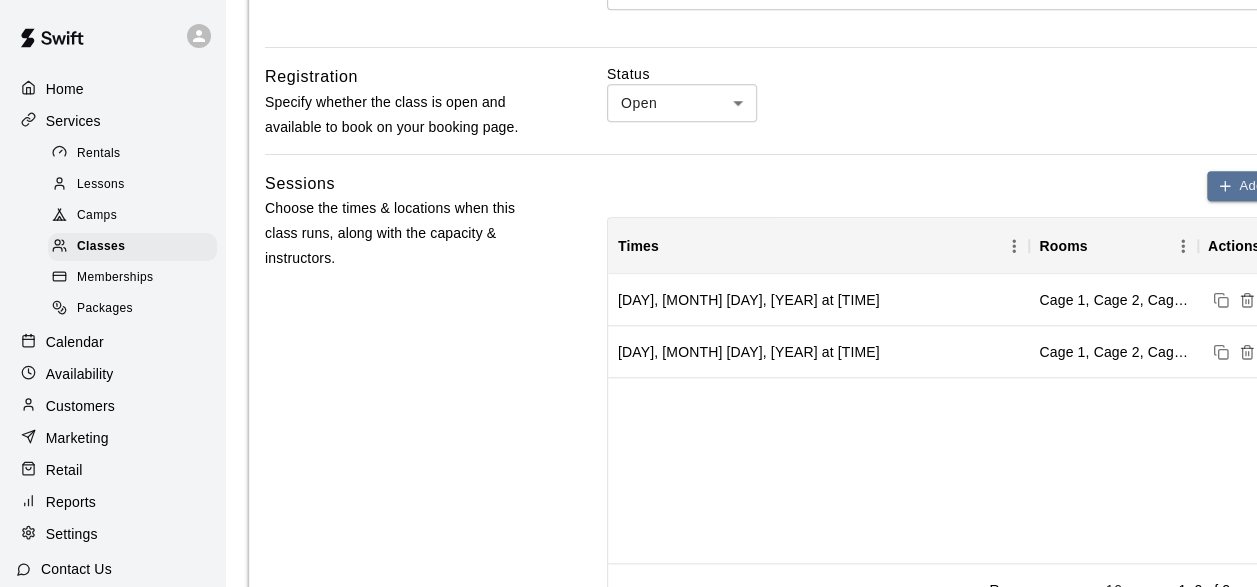 scroll, scrollTop: 802, scrollLeft: 26, axis: both 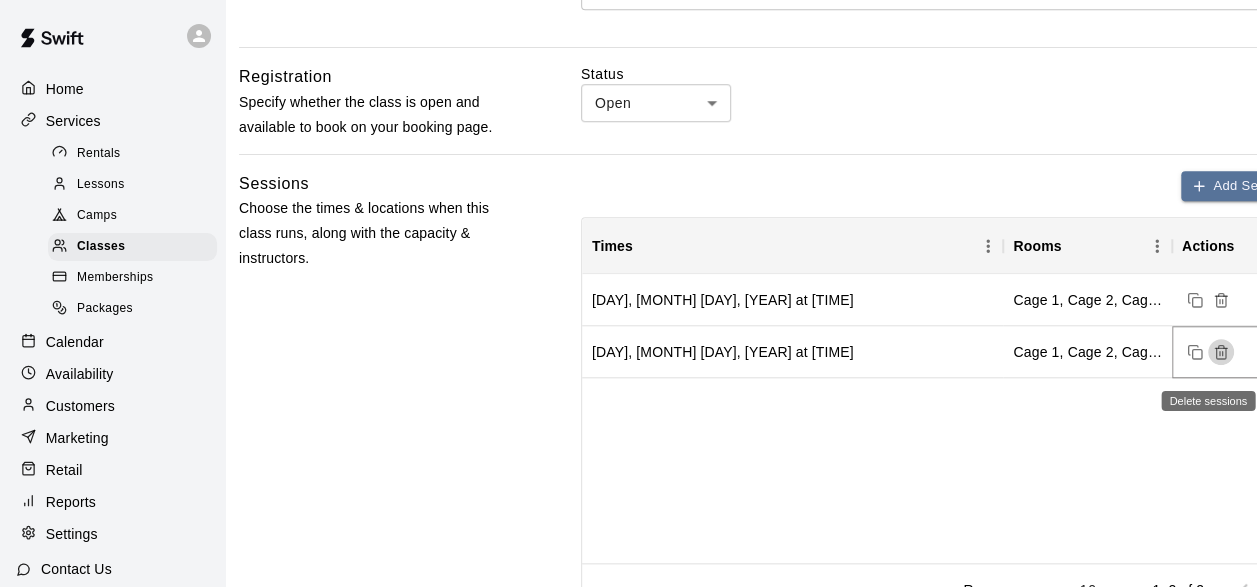 click 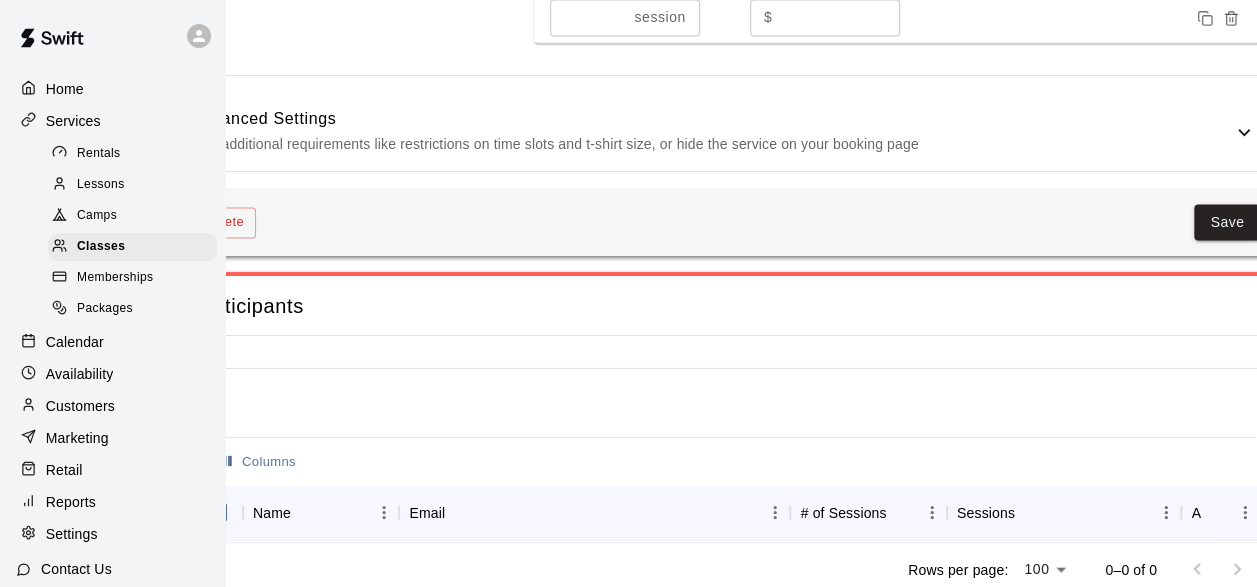 scroll, scrollTop: 1607, scrollLeft: 74, axis: both 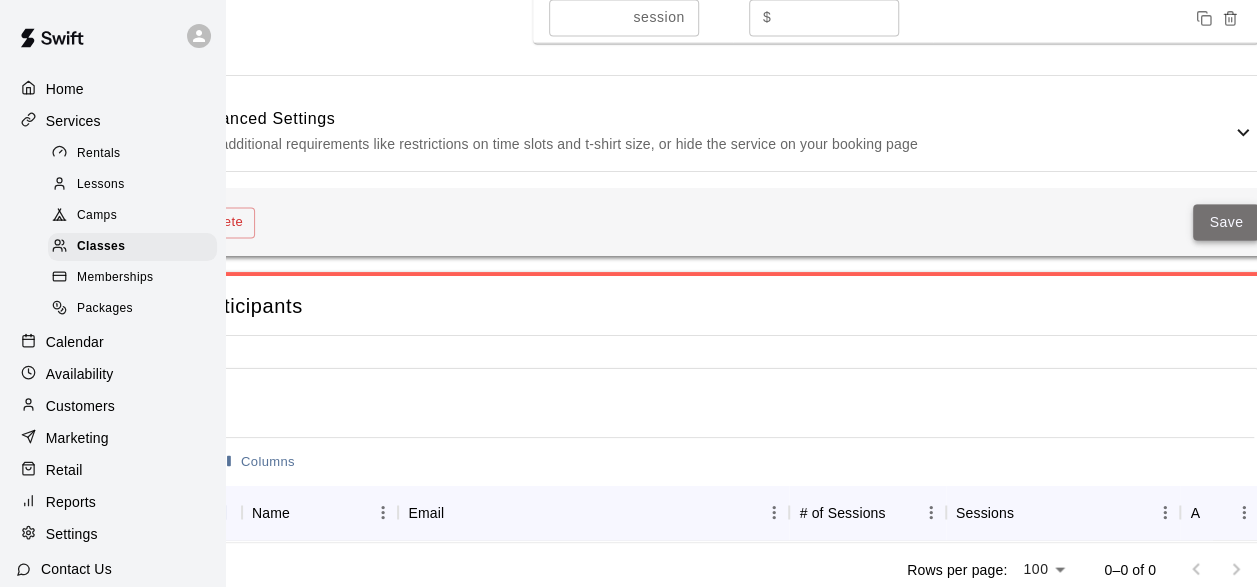 click on "Save" at bounding box center (1226, 222) 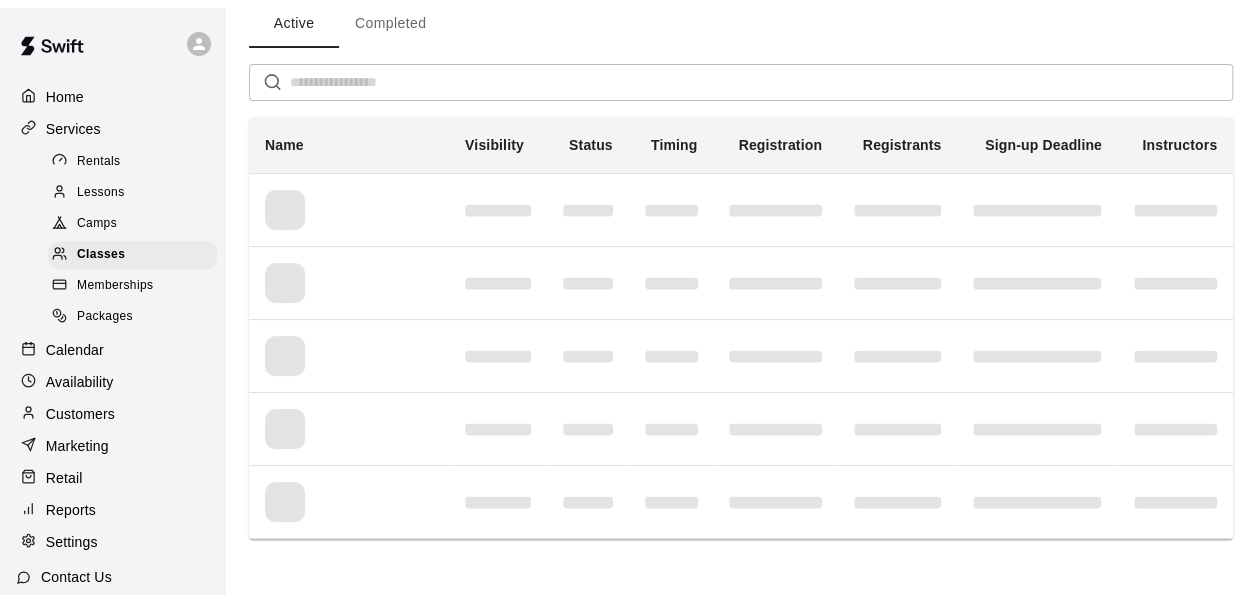 scroll, scrollTop: 0, scrollLeft: 0, axis: both 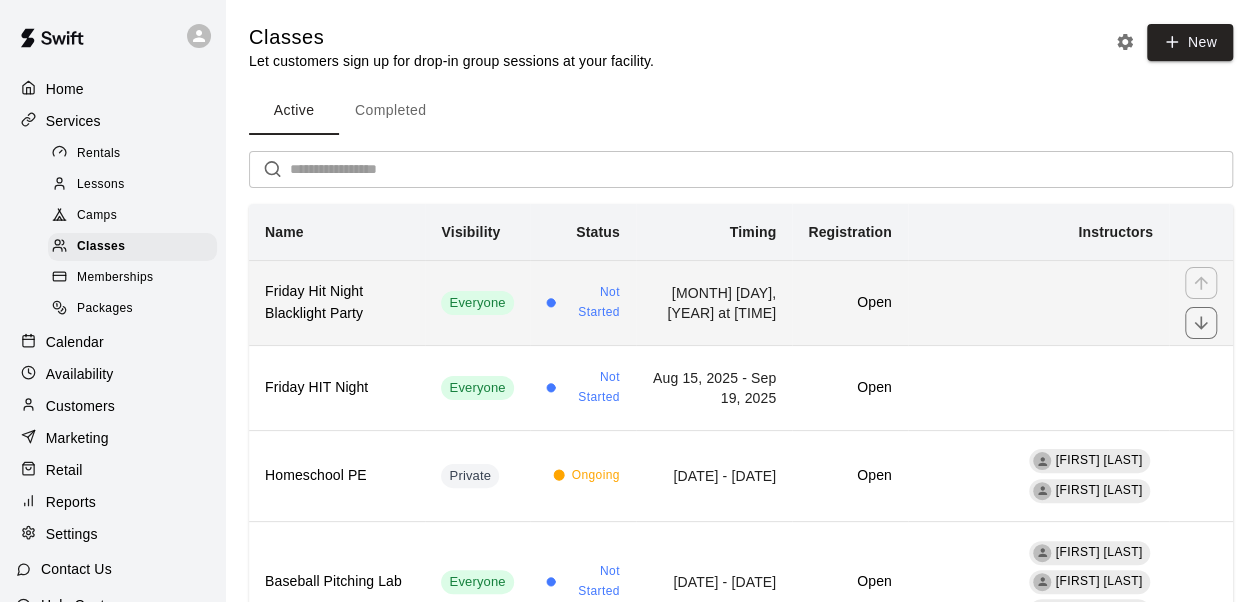 click on "September 26, 2025 at 6:00 PM" at bounding box center (714, 302) 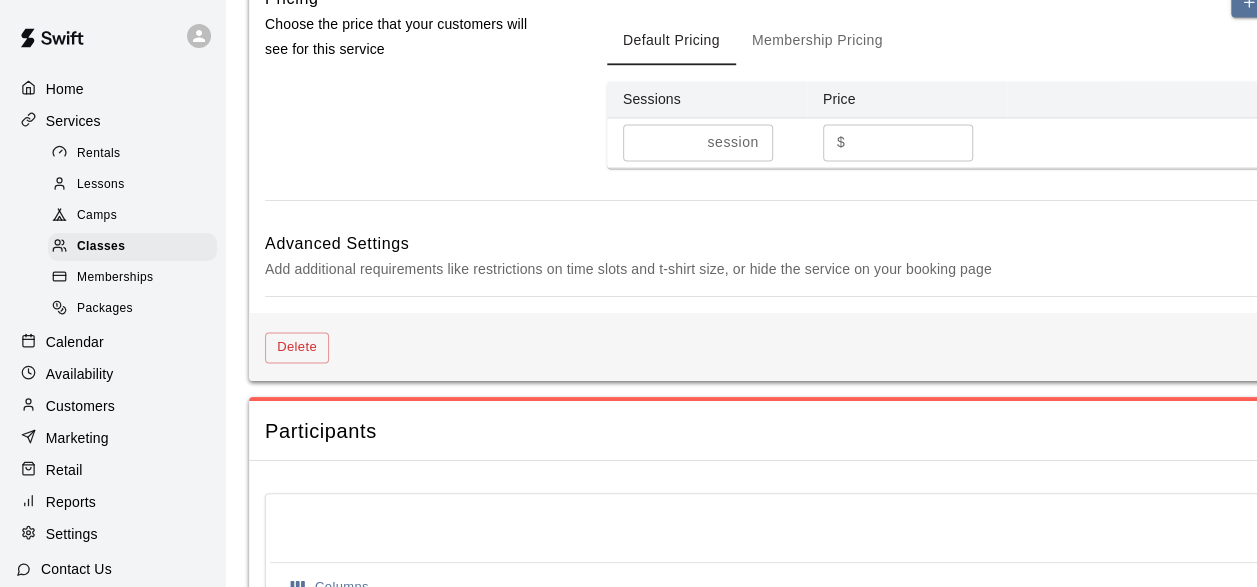 scroll, scrollTop: 1483, scrollLeft: 0, axis: vertical 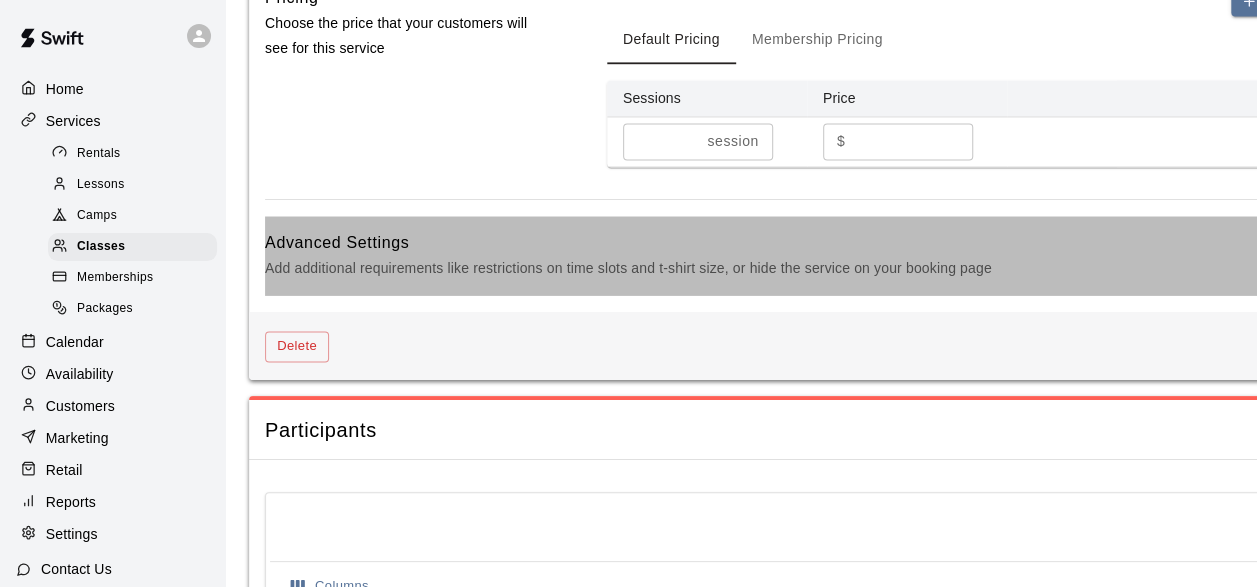 click on "Add additional requirements like restrictions on time slots and t-shirt size, or hide the service on your booking page" at bounding box center (785, 268) 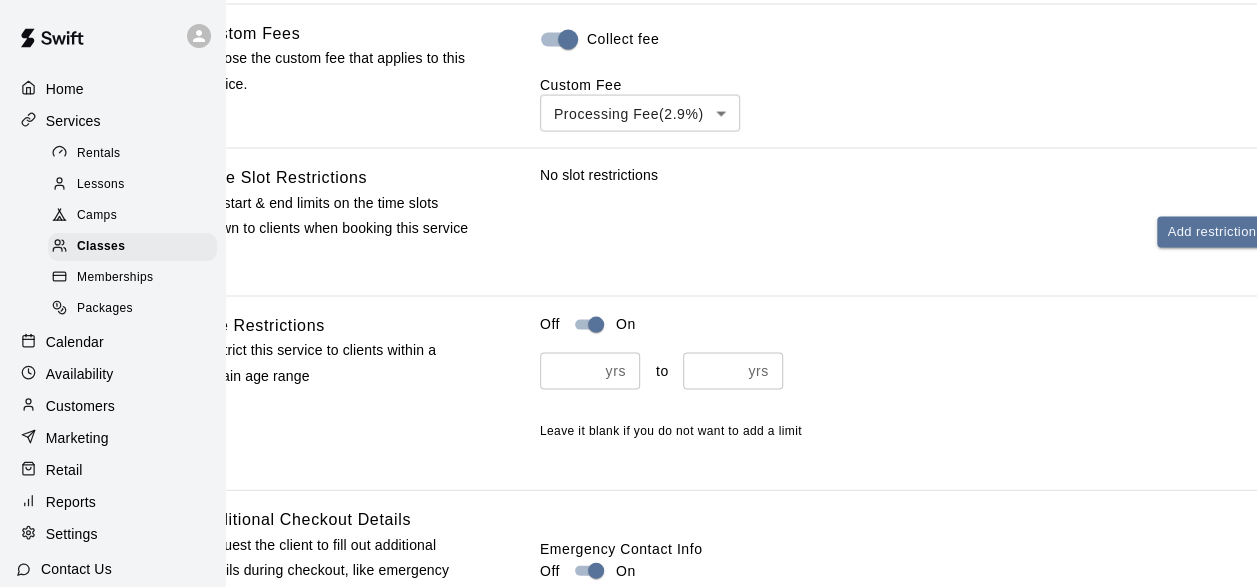 scroll, scrollTop: 1899, scrollLeft: 71, axis: both 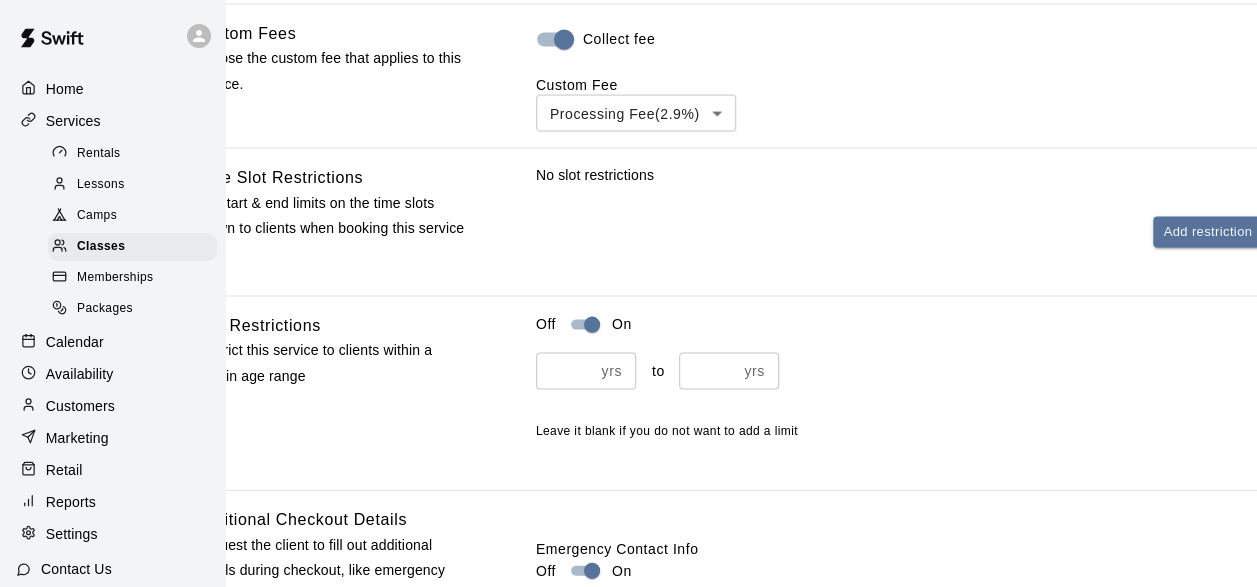 drag, startPoint x: 1186, startPoint y: 248, endPoint x: 741, endPoint y: 292, distance: 447.16998 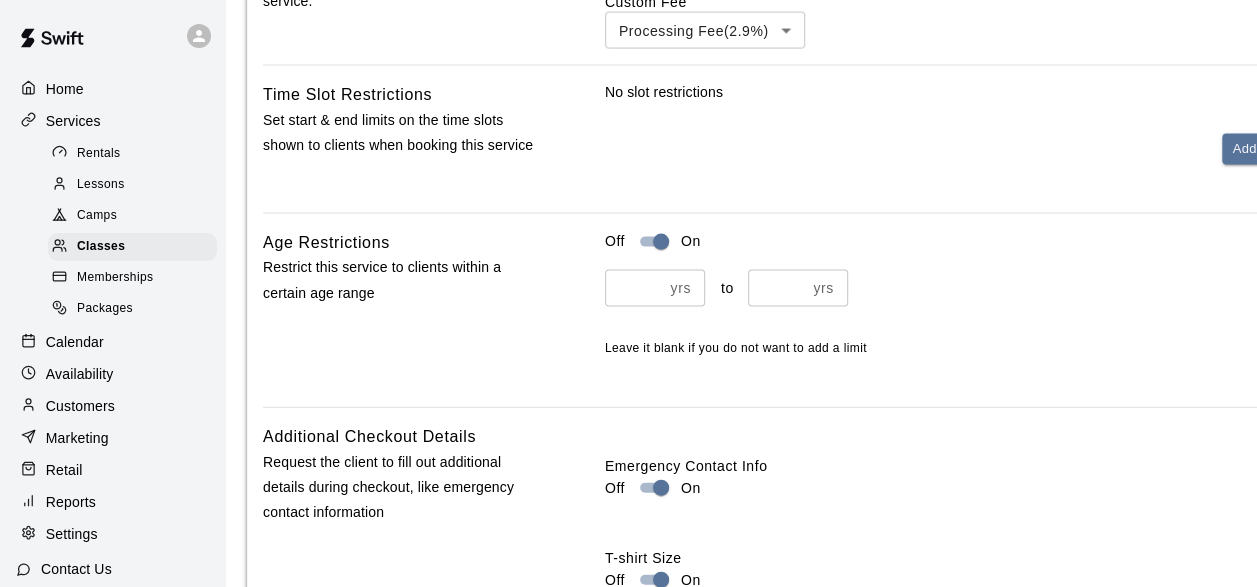 scroll, scrollTop: 1980, scrollLeft: 2, axis: both 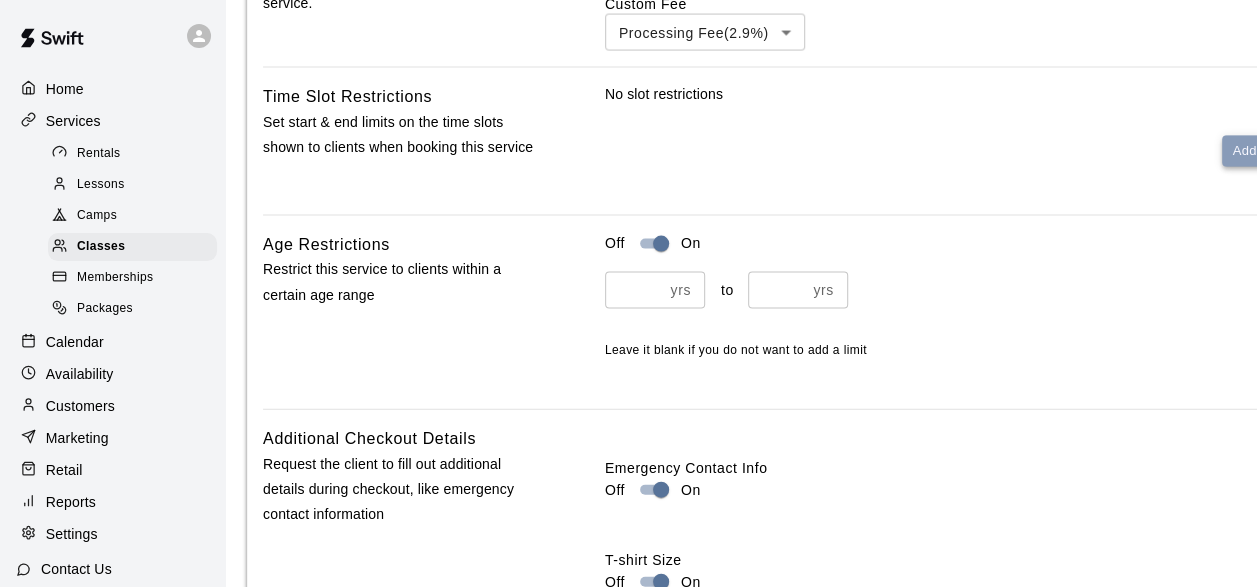 click on "Add restriction" at bounding box center [1276, 151] 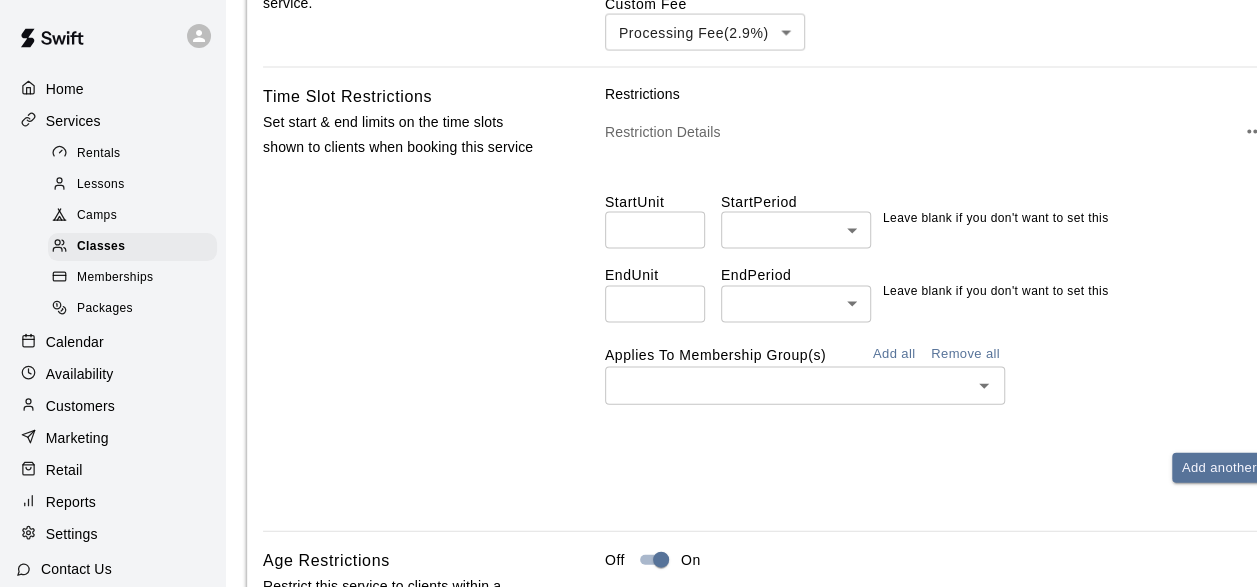 click at bounding box center [655, 230] 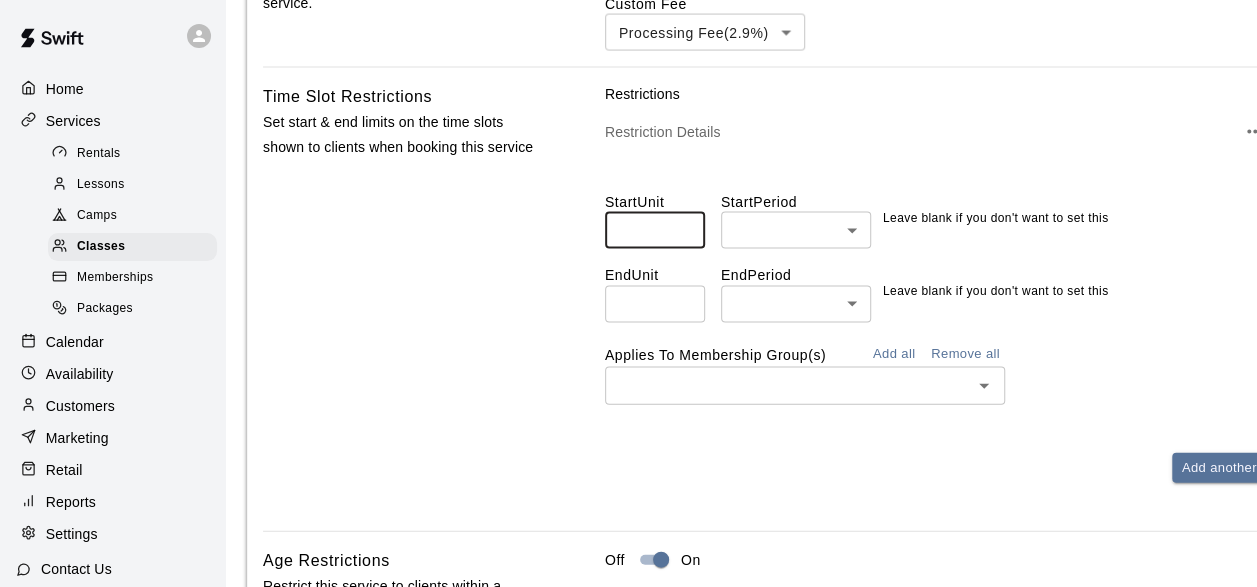 click on "*" at bounding box center [655, 230] 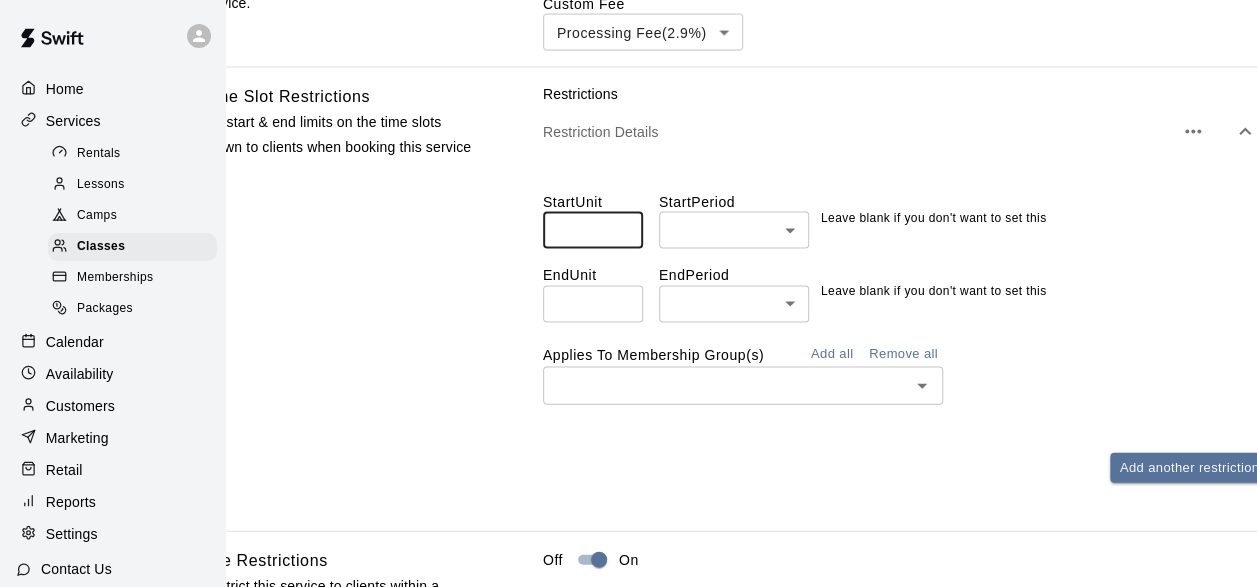 scroll, scrollTop: 1980, scrollLeft: 66, axis: both 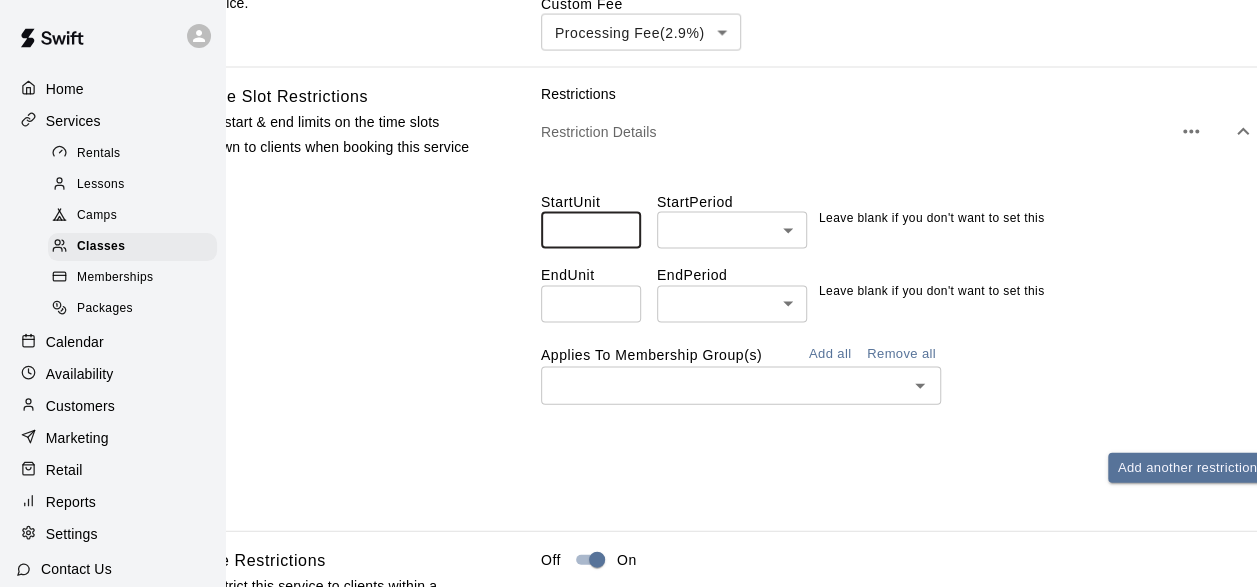 type 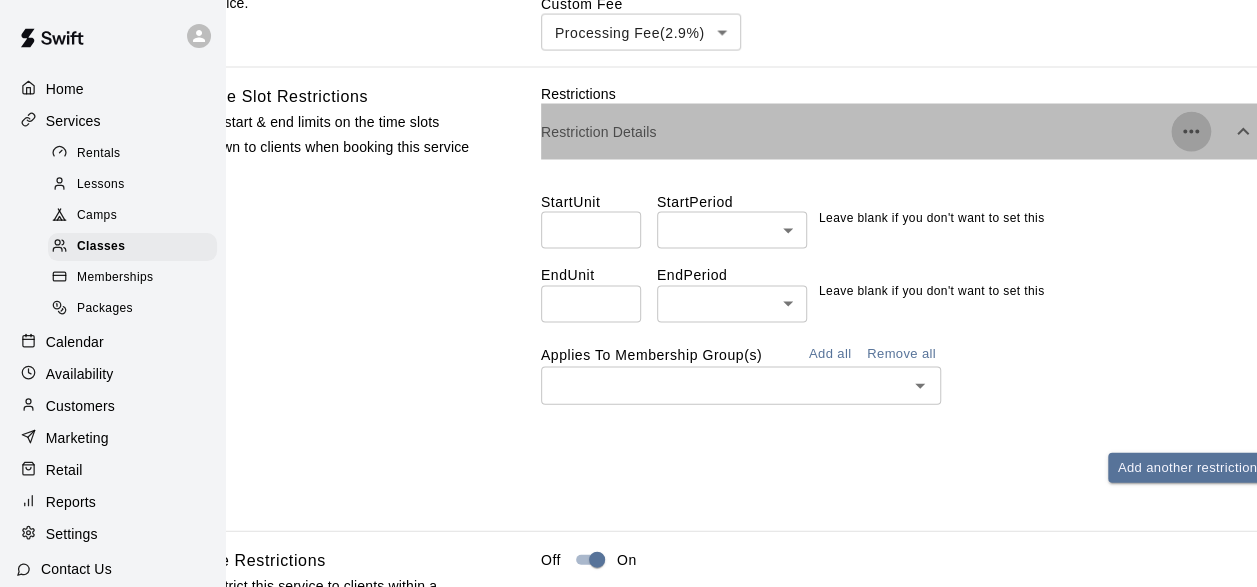 click 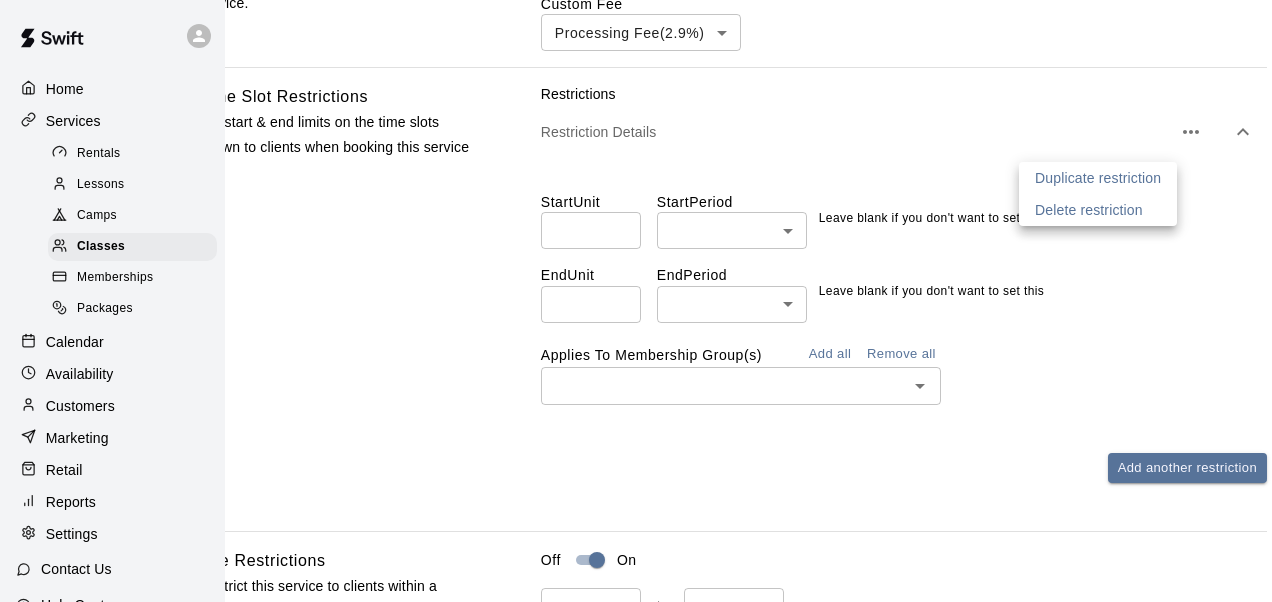 click on "Delete restriction" at bounding box center (1089, 210) 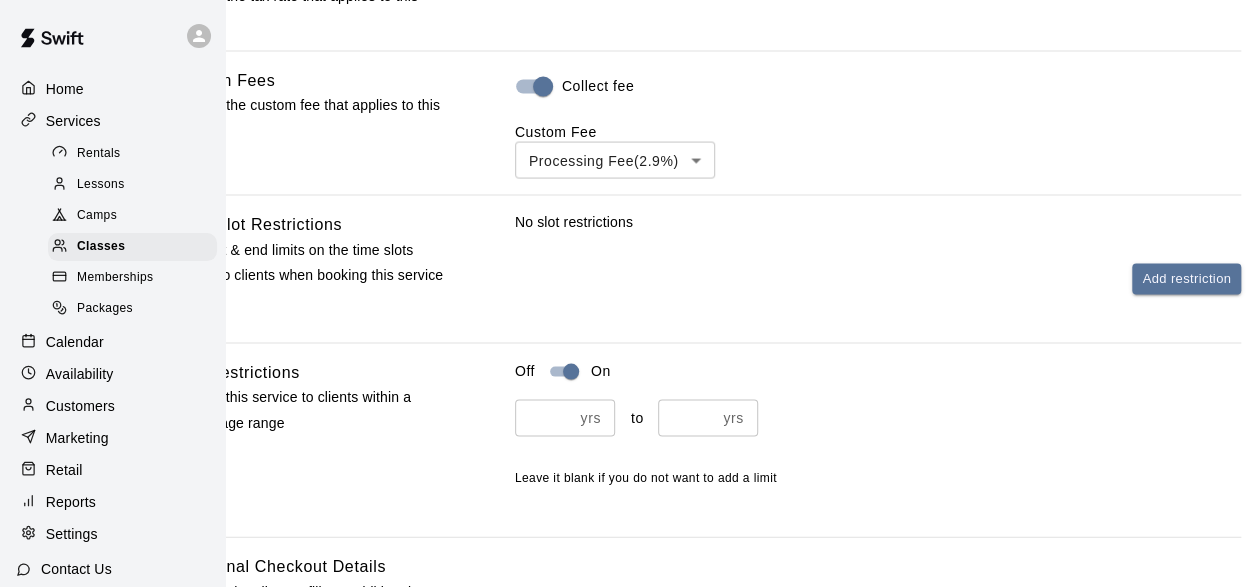 scroll, scrollTop: 1849, scrollLeft: 92, axis: both 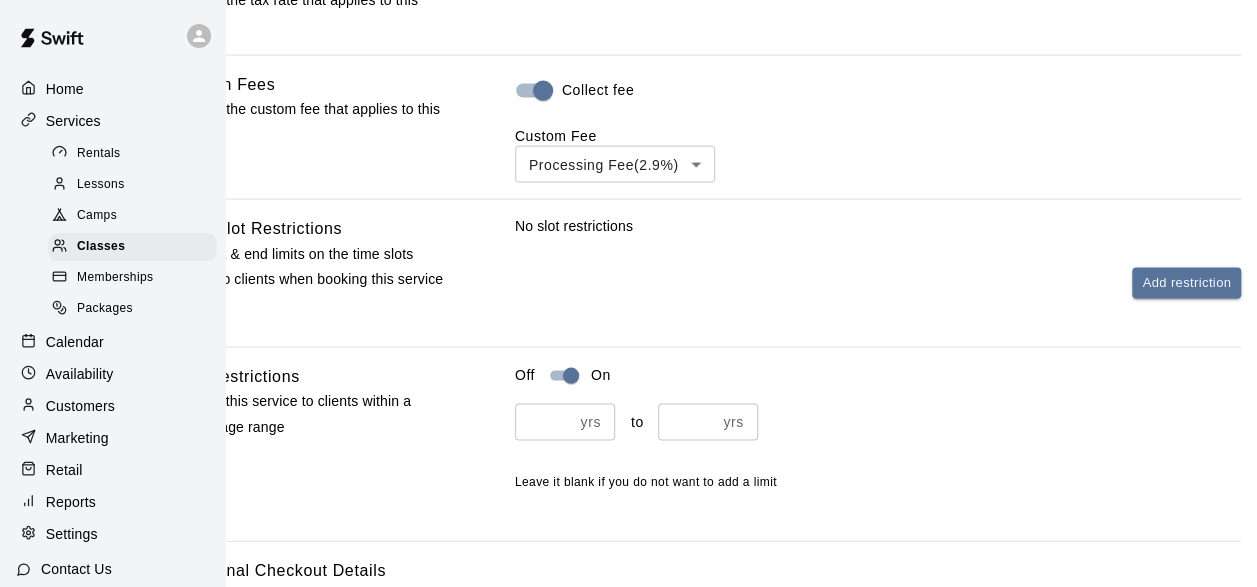 drag, startPoint x: 1130, startPoint y: 203, endPoint x: 1128, endPoint y: 91, distance: 112.01785 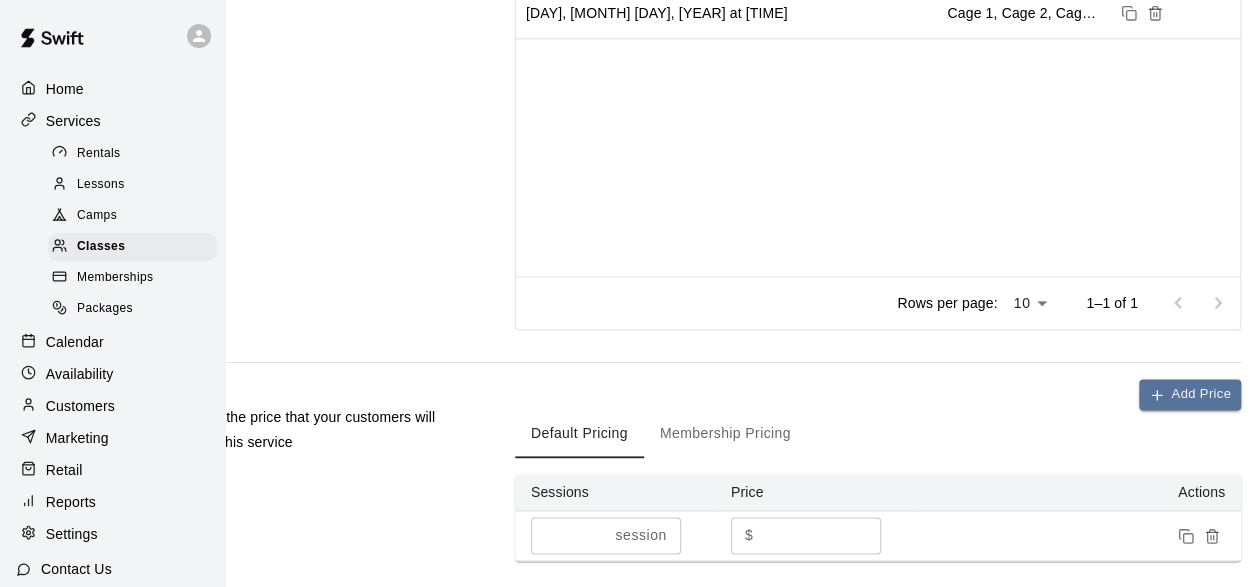 scroll, scrollTop: 1121, scrollLeft: 92, axis: both 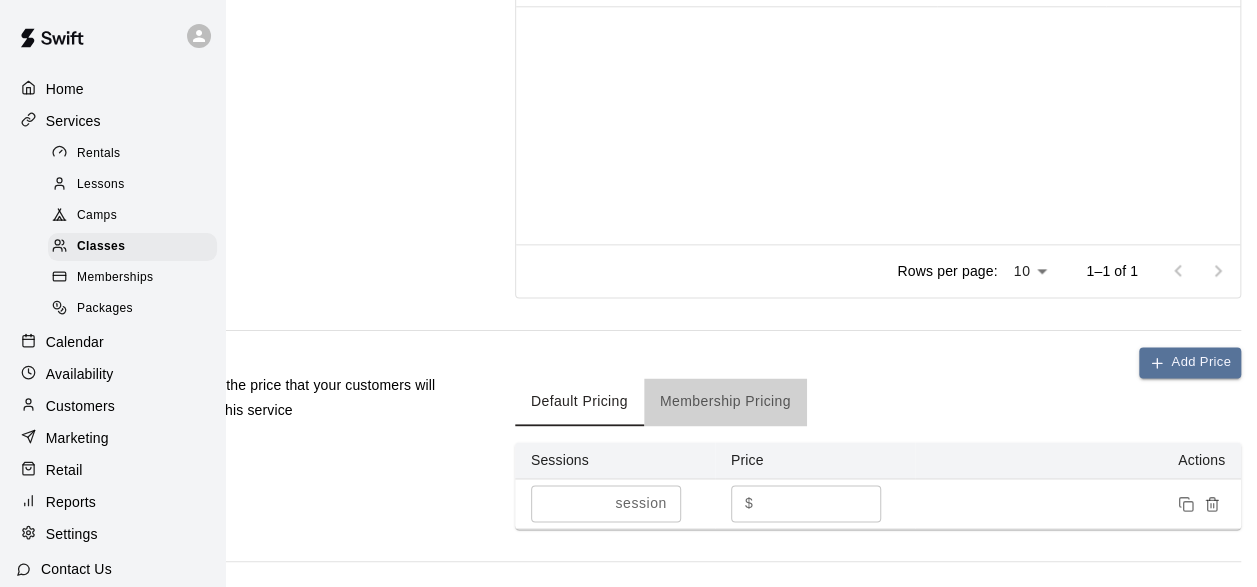 click on "Membership Pricing" at bounding box center (725, 402) 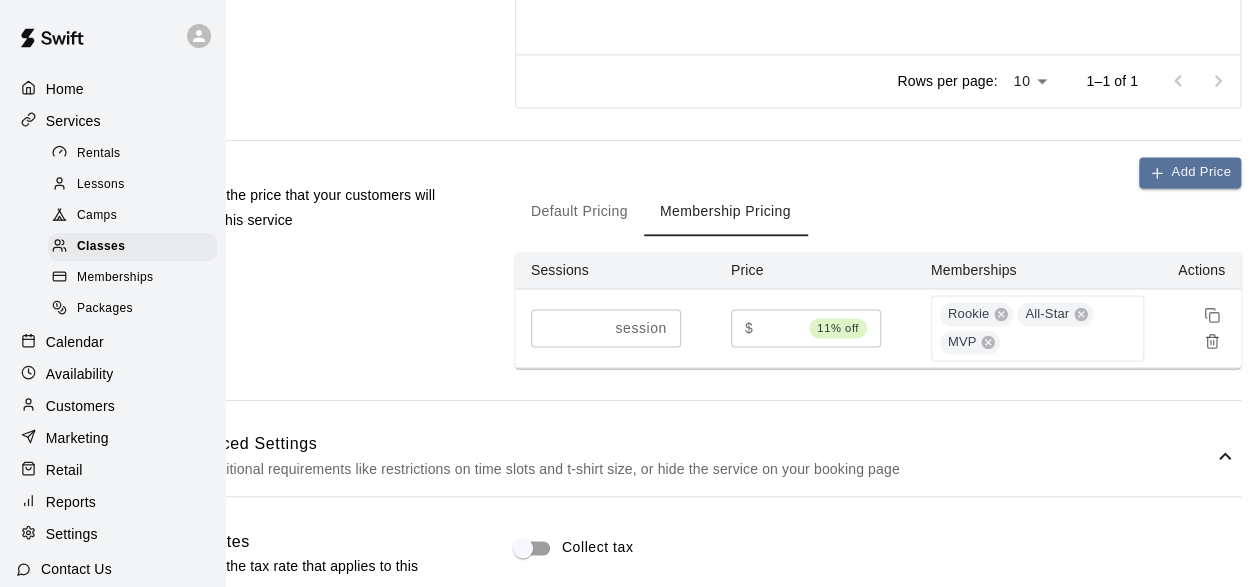 scroll, scrollTop: 1312, scrollLeft: 92, axis: both 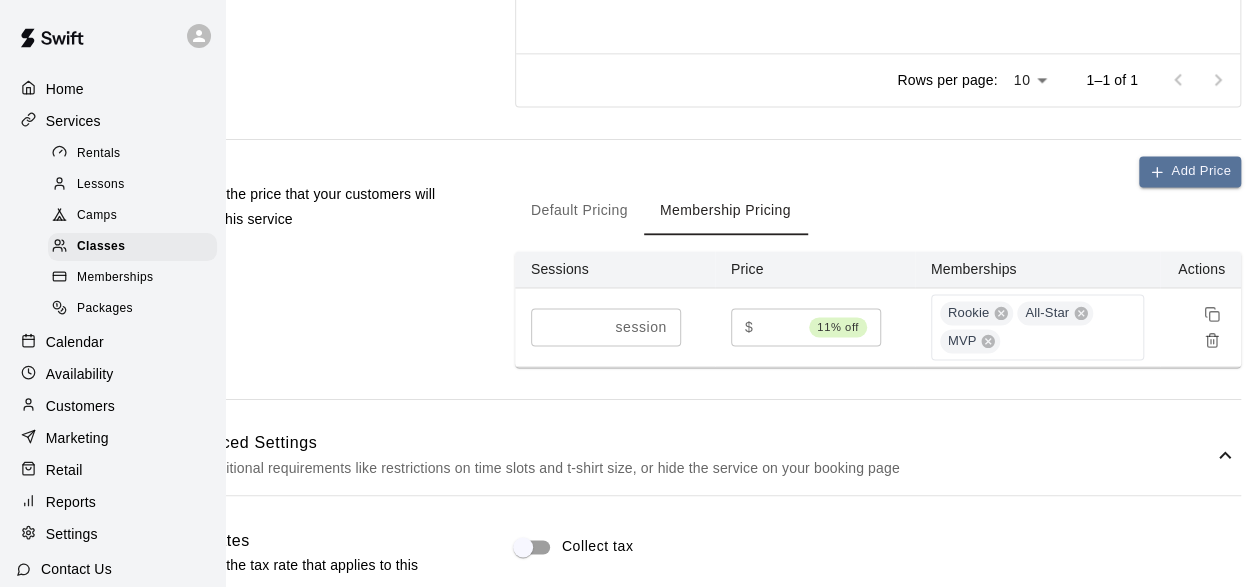 click on "Default Pricing Membership Pricing" at bounding box center [878, 211] 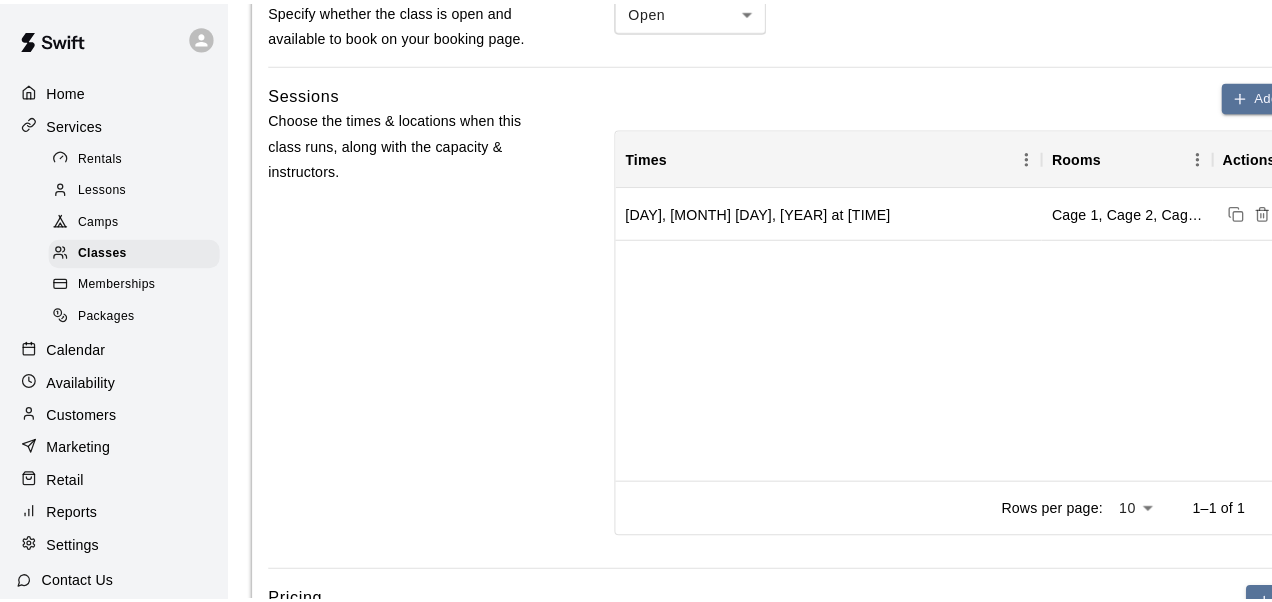 scroll, scrollTop: 891, scrollLeft: 0, axis: vertical 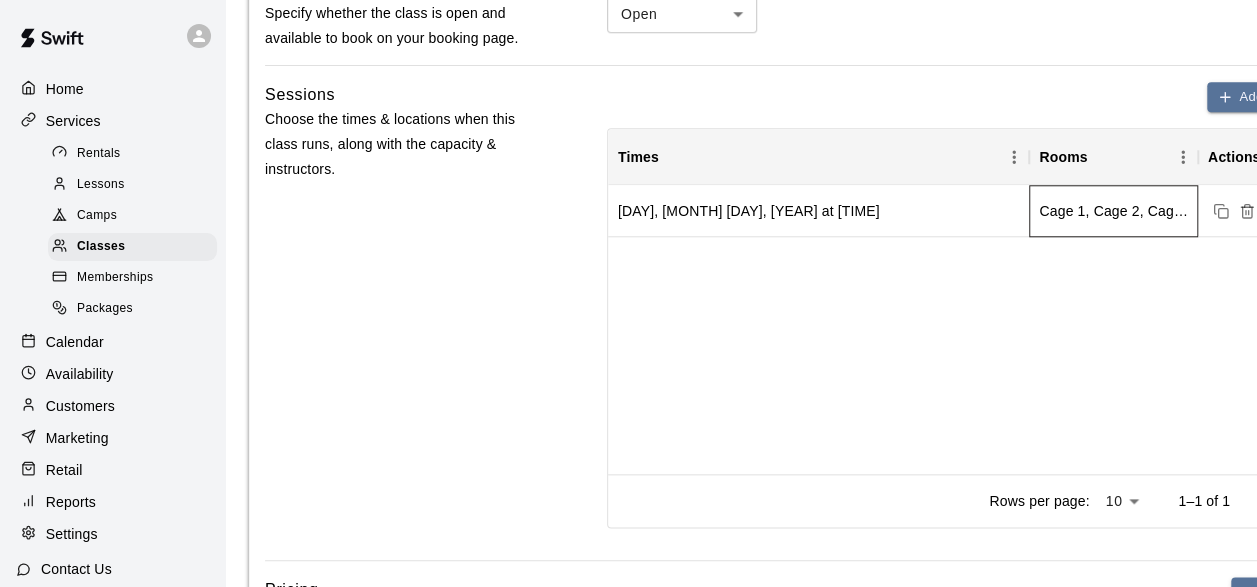 click on "Cage 1, Cage 2, Cage 3, Cage 4, Bull Pen #1 (14U and below), Bull Pen #2 (14U and below)" at bounding box center (1113, 211) 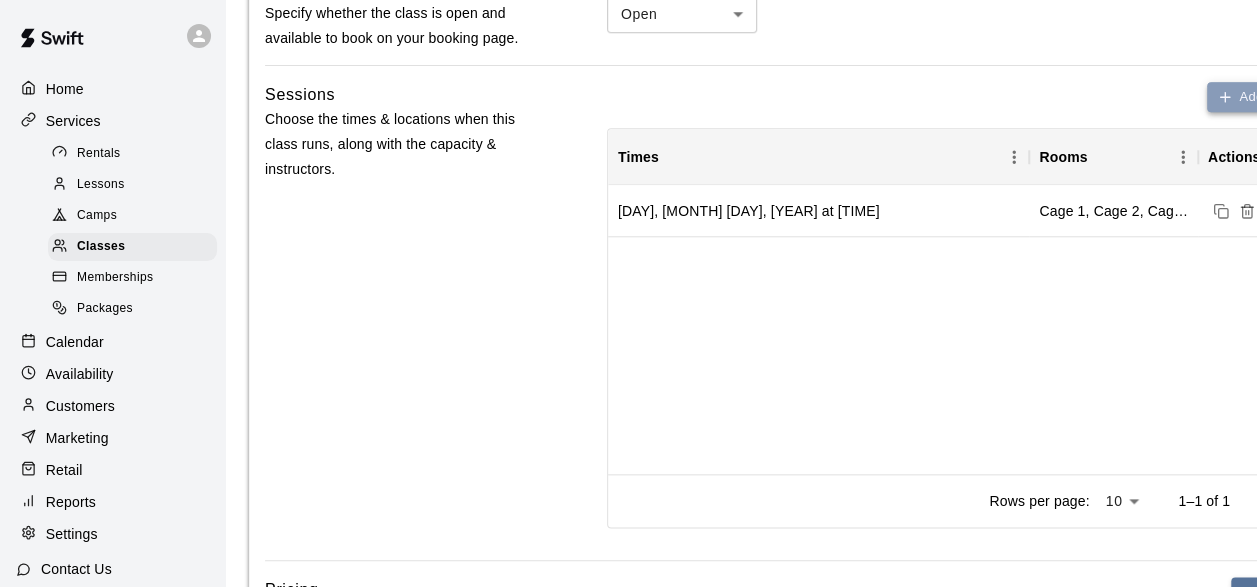click on "Add Sessions" at bounding box center (1270, 97) 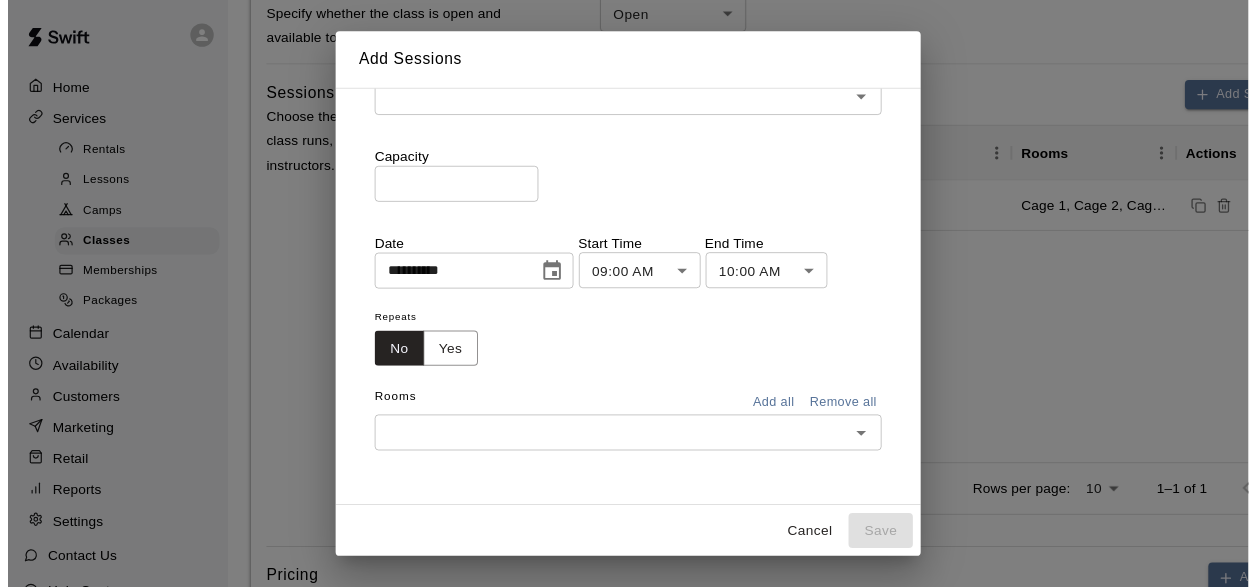 scroll, scrollTop: 0, scrollLeft: 0, axis: both 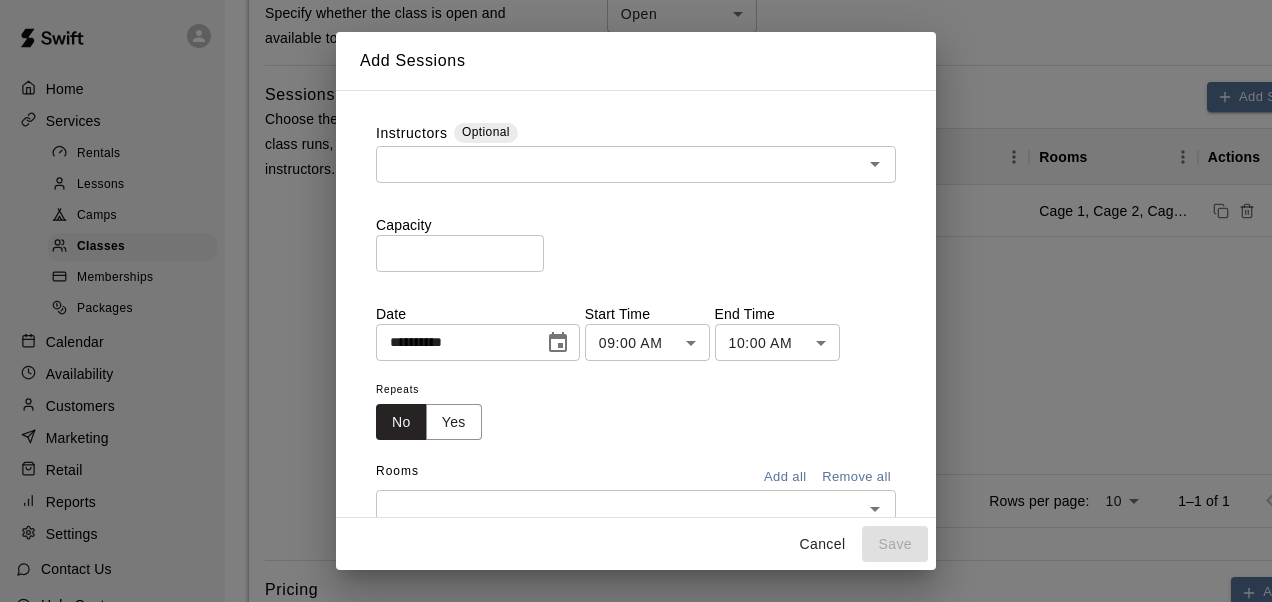click on "Cancel" at bounding box center [822, 544] 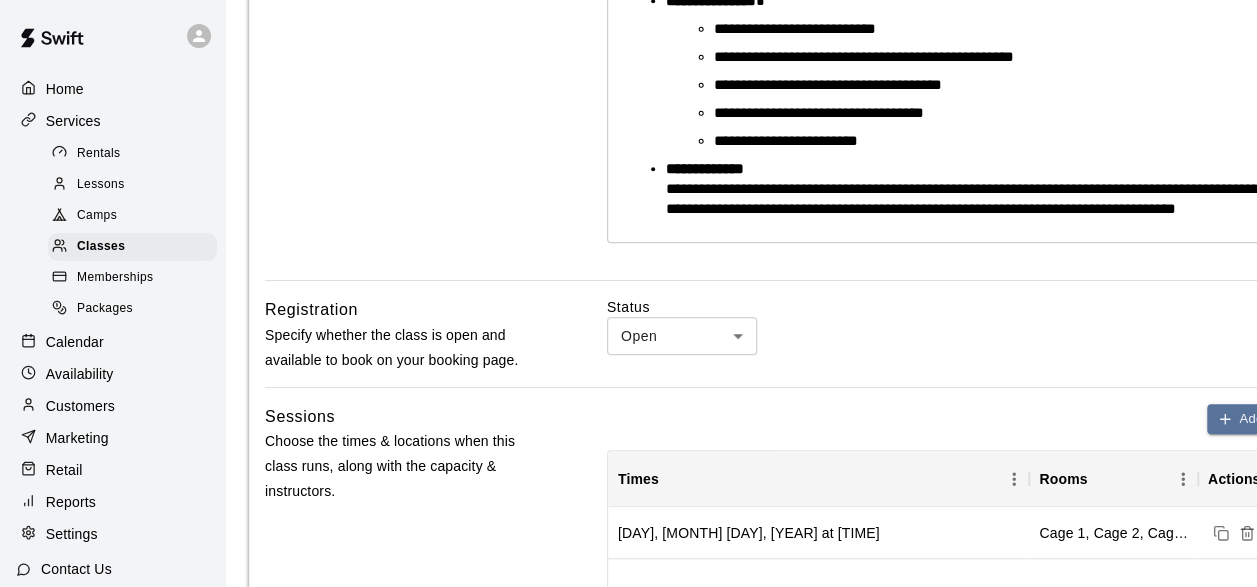 scroll, scrollTop: 577, scrollLeft: 0, axis: vertical 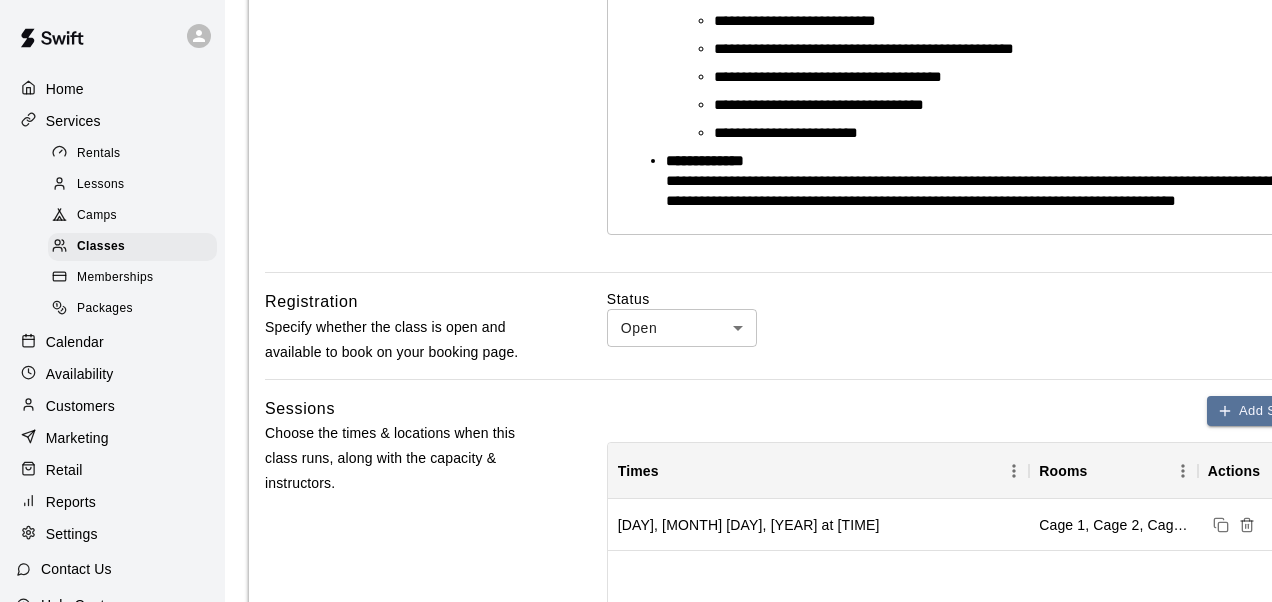 click on "**********" at bounding box center (636, 1063) 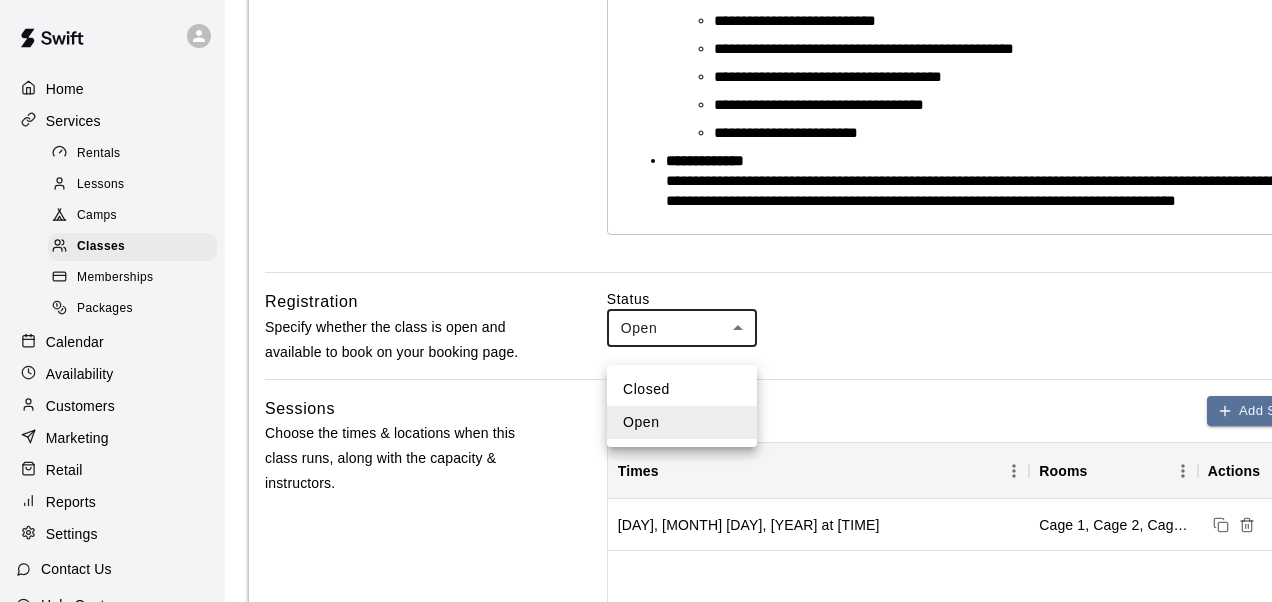 click at bounding box center (636, 301) 